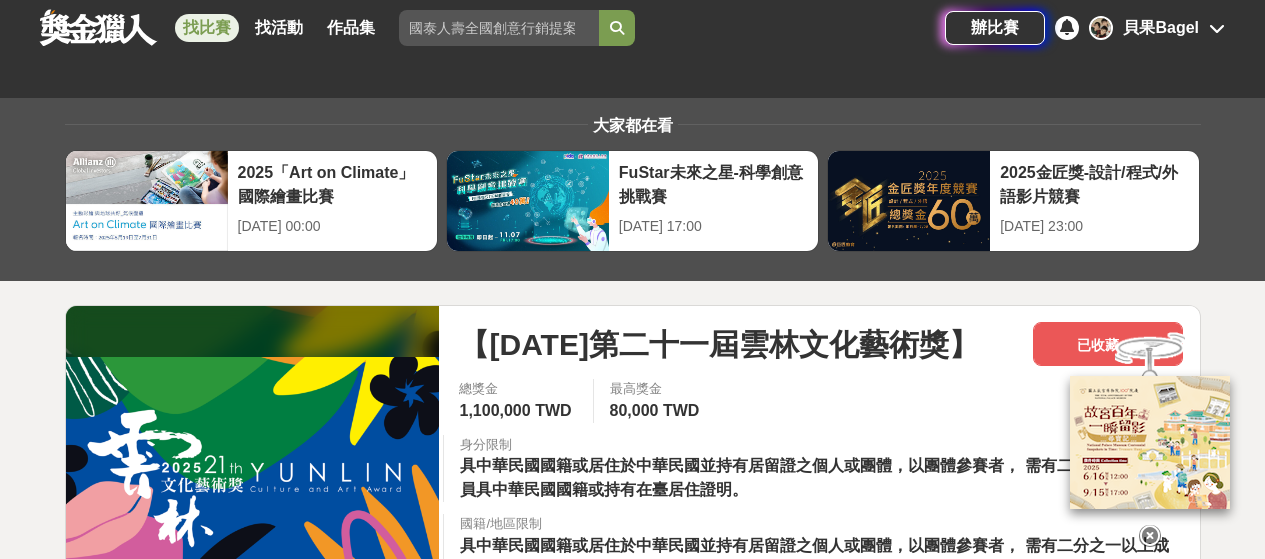scroll, scrollTop: 700, scrollLeft: 0, axis: vertical 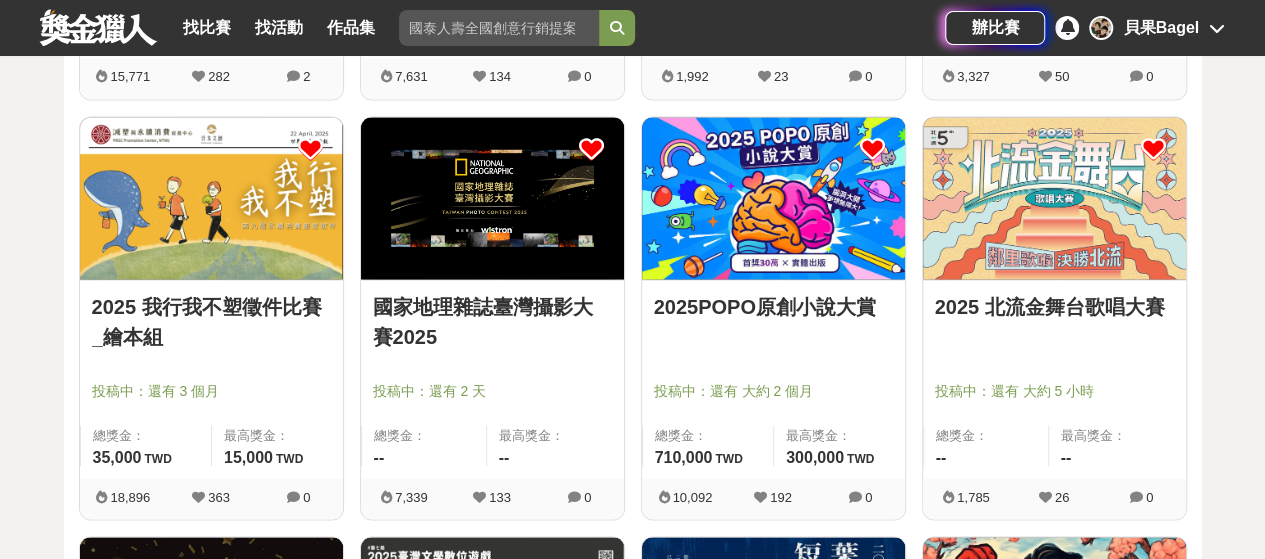 click on "2025 我行我不塑徵件比賽_繪本組" at bounding box center (211, 322) 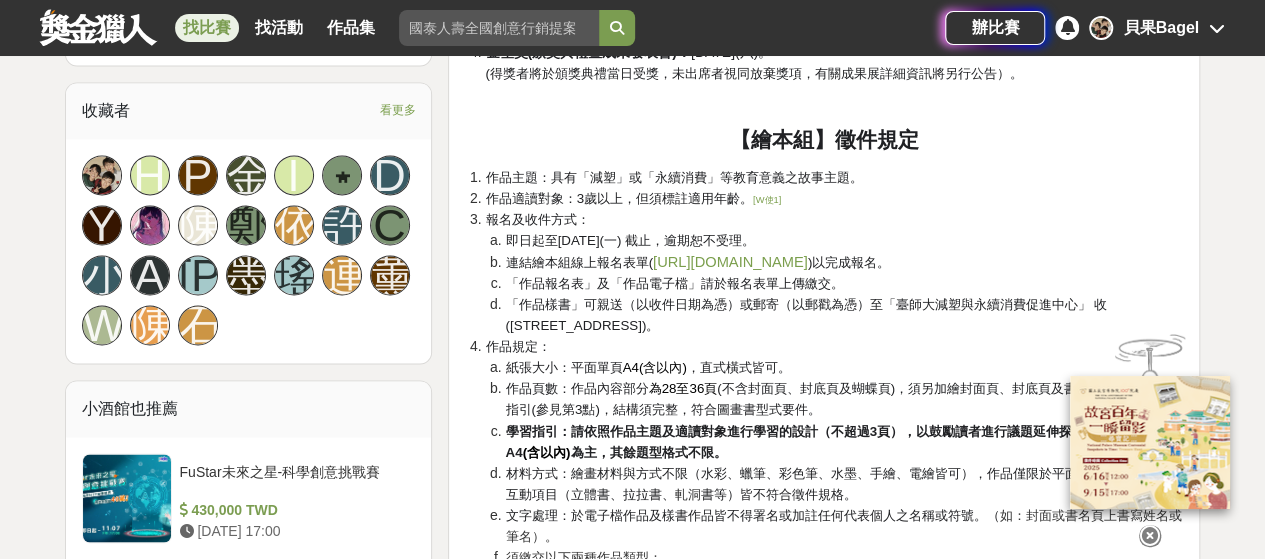 scroll, scrollTop: 1500, scrollLeft: 0, axis: vertical 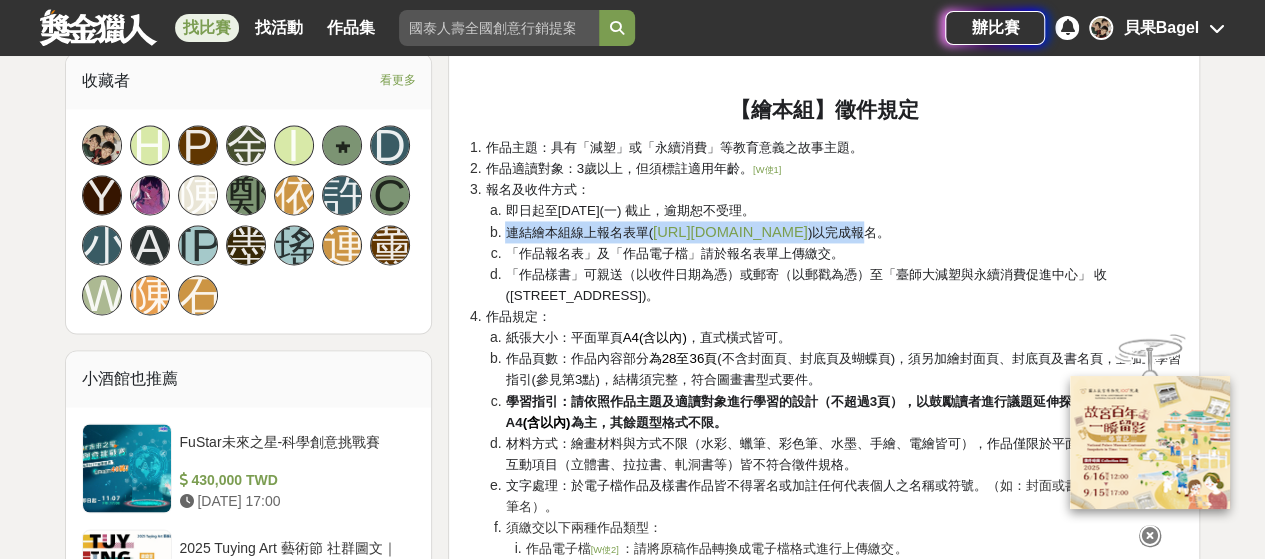 drag, startPoint x: 504, startPoint y: 227, endPoint x: 874, endPoint y: 230, distance: 370.01218 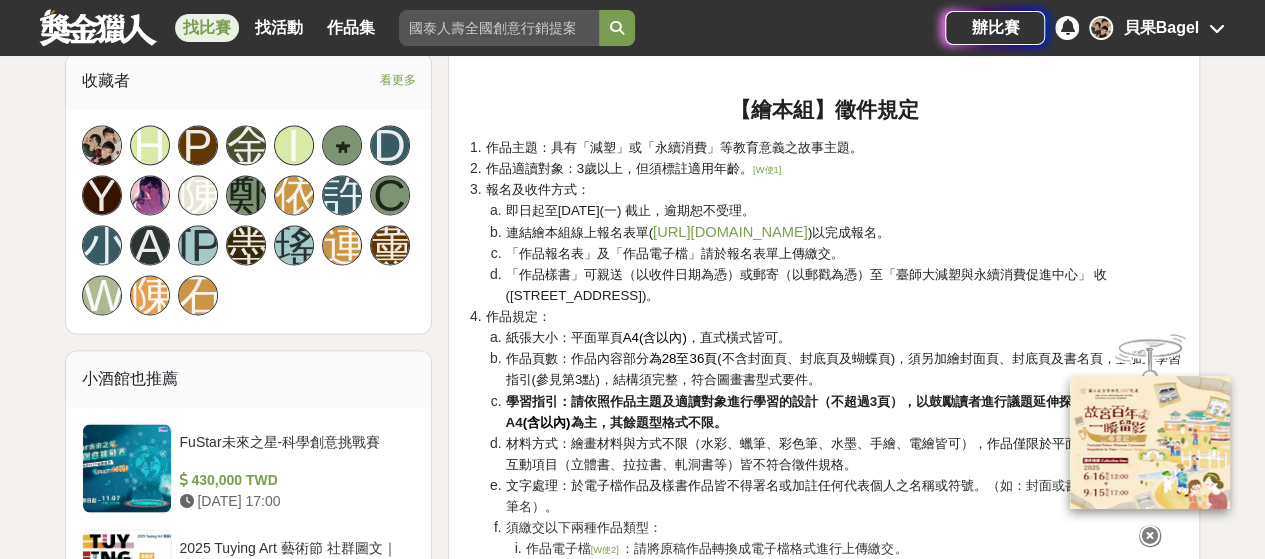 click on "作品規定： 紙張大小：平面單頁 A4(含以內) ，直式橫式皆可。 作品頁數：作品內容部分 為28至36頁 (不含封面頁、封底頁及蝴蝶頁)，須另加繪封面頁、封底頁及書名頁，並加上學習指引(參見第3點)，結構須完整，符合圖畫書型式要件。 學習指引：請依照作品主題及適讀對象進行學習的設計（不超過3頁），以鼓勵讀者進行議題延伸探討或啟發思考，以A4 (含以內) 為主，其餘題型格式不限。 材料方式：繪畫材料與方式不限（水彩、蠟筆、彩色筆、水墨、手繪、電繪皆可），作品僅限於平面創作，其餘非平面互動項目（立體書、拉拉書、 軋洞 書等）皆不符合徵件規格。 文字處理：於電子檔作品及樣書作品皆不得署名或加註任何代表個人之名稱或符號。（ 如：封面或書名頁上書寫姓名或筆名）。 須繳交以下兩種作品類型： 作品電子檔 [W使2]   作品樣書 [W使3]" at bounding box center [834, 463] 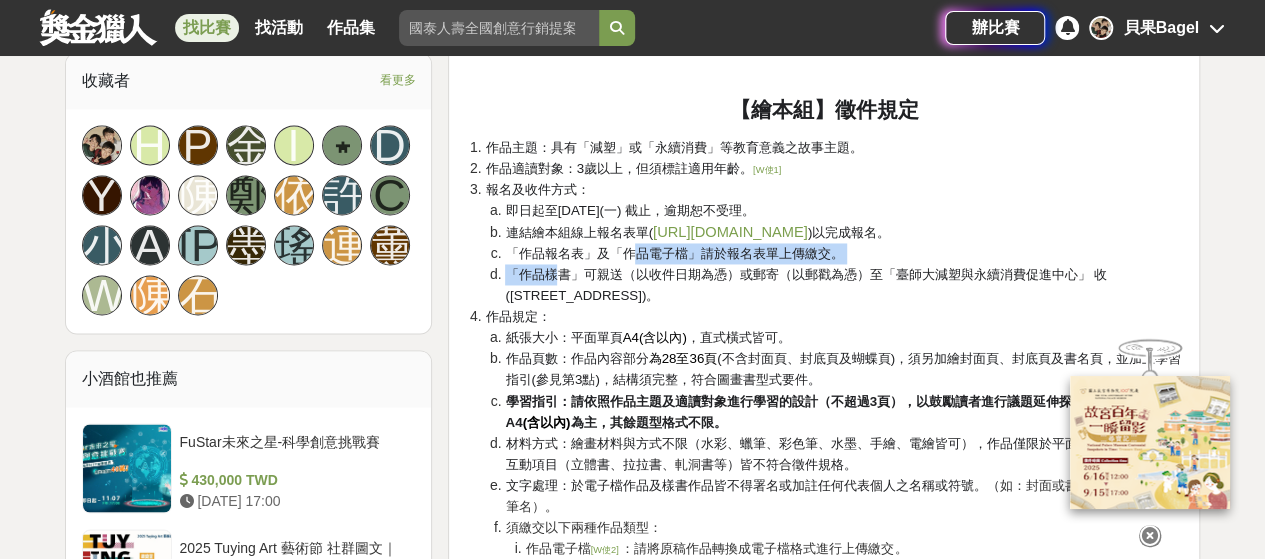 drag, startPoint x: 555, startPoint y: 263, endPoint x: 634, endPoint y: 259, distance: 79.101204 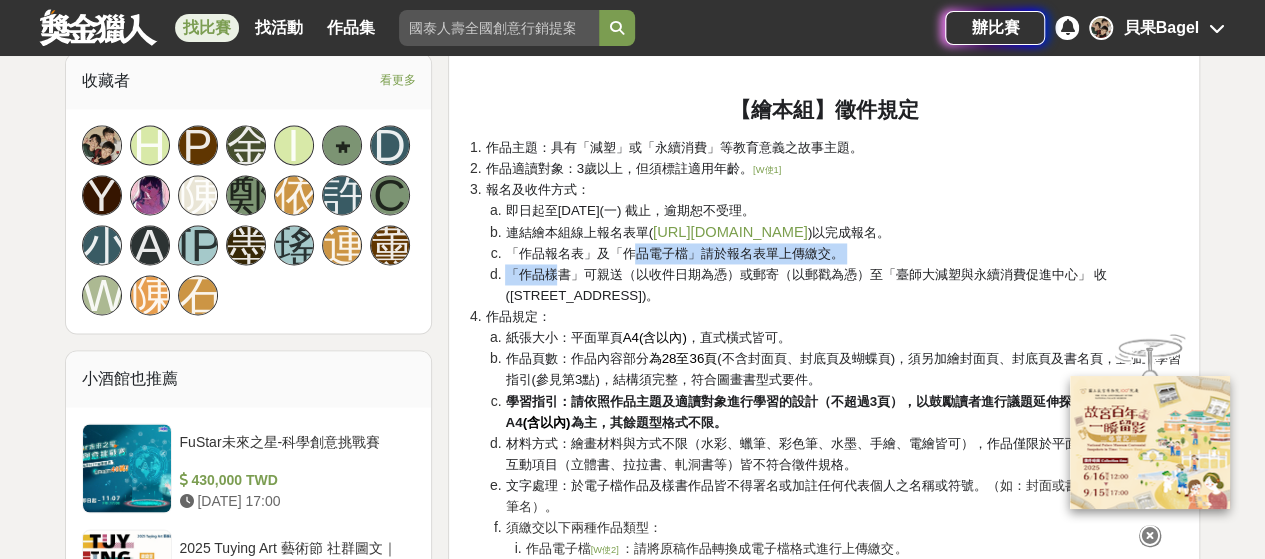 click on "即日起至[DATE](一) 截止，逾期恕不受理。 連結繪本組線上報名表單( [URL][DOMAIN_NAME] )以完成報名。 「作品報名表」及「作品電子檔」請於報名表單上傳繳交。 「作品樣書」可親送（以收件日期為憑）或郵寄（以郵戳為憑）至「臺師大減塑與永續消費促進中心」 收([STREET_ADDRESS])。" at bounding box center (834, 253) 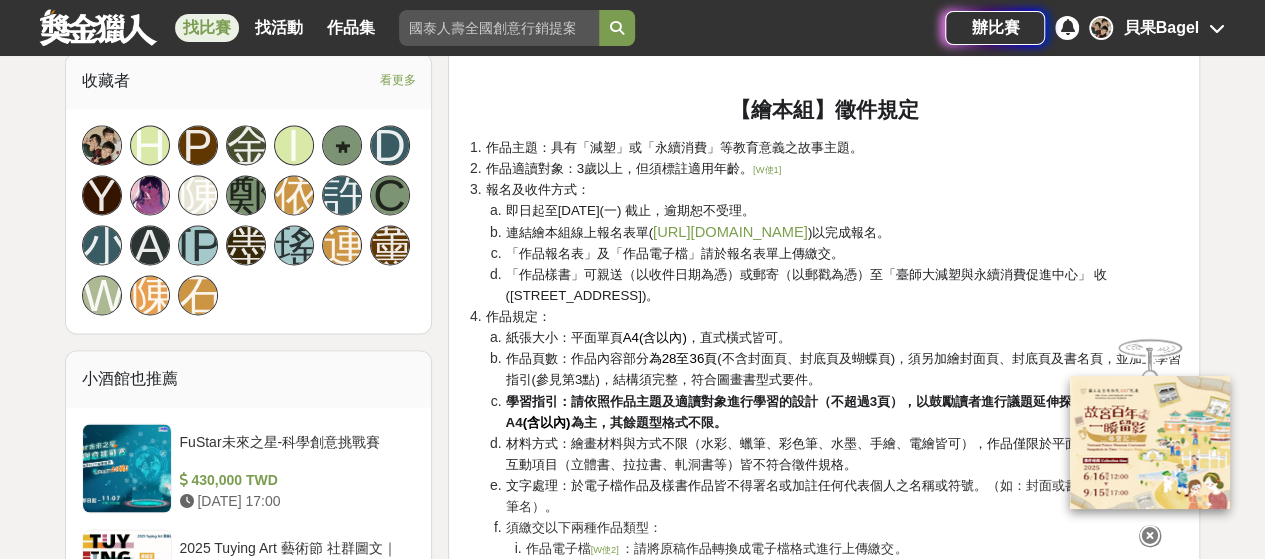 click on "「作品樣書」可親送（以收件日期為憑）或郵寄（以郵戳為憑）至「臺師大減塑與永續消費促進中心」 收([STREET_ADDRESS])。" at bounding box center [806, 285] 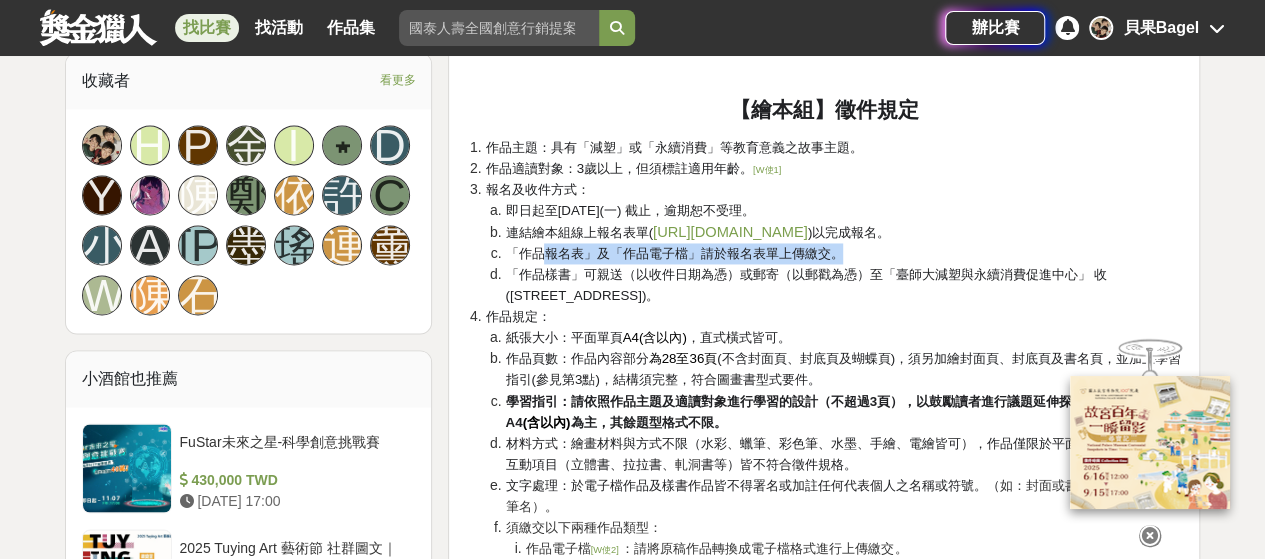 drag, startPoint x: 551, startPoint y: 260, endPoint x: 848, endPoint y: 251, distance: 297.13632 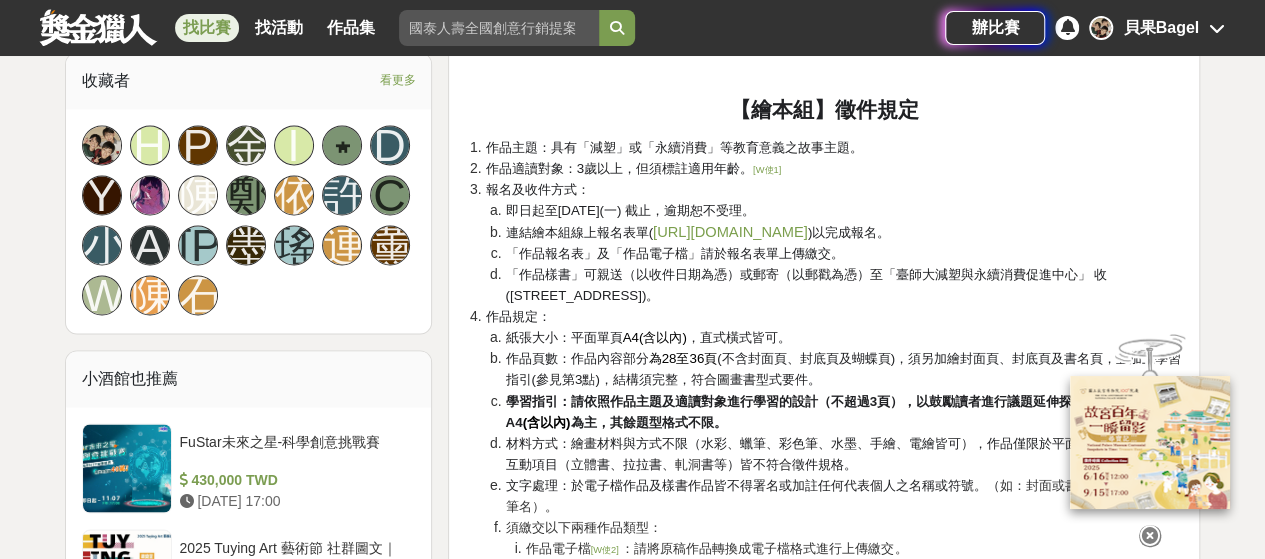 drag, startPoint x: 743, startPoint y: 294, endPoint x: 726, endPoint y: 287, distance: 18.384777 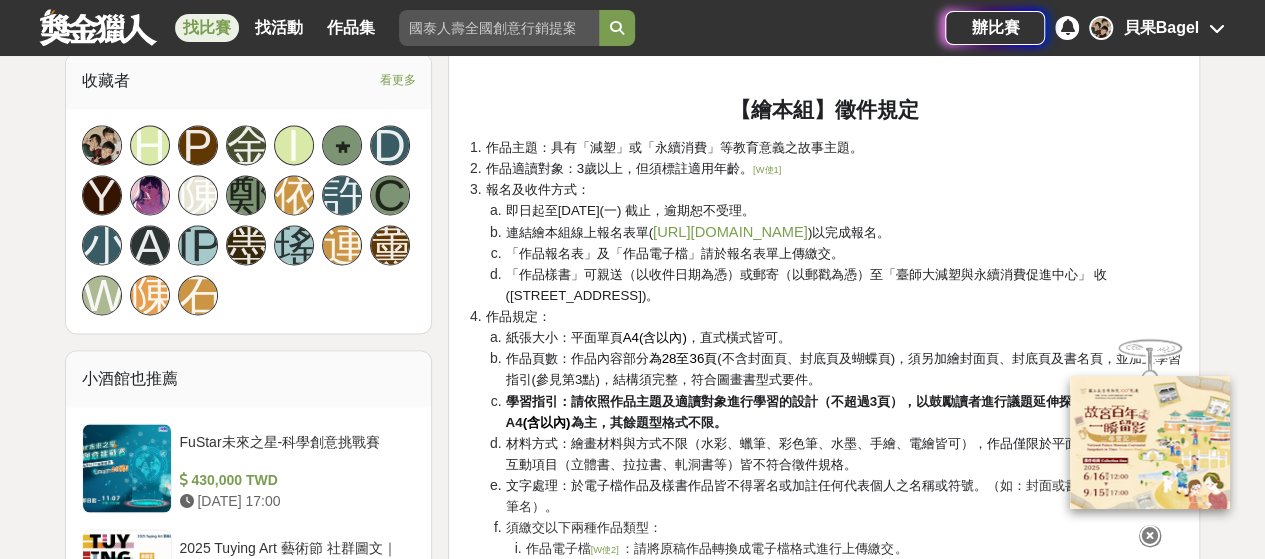 click on "「作品樣書」可親送（以收件日期為憑）或郵寄（以郵戳為憑）至「臺師大減塑與永續消費促進中心」 收([STREET_ADDRESS])。" at bounding box center (844, 285) 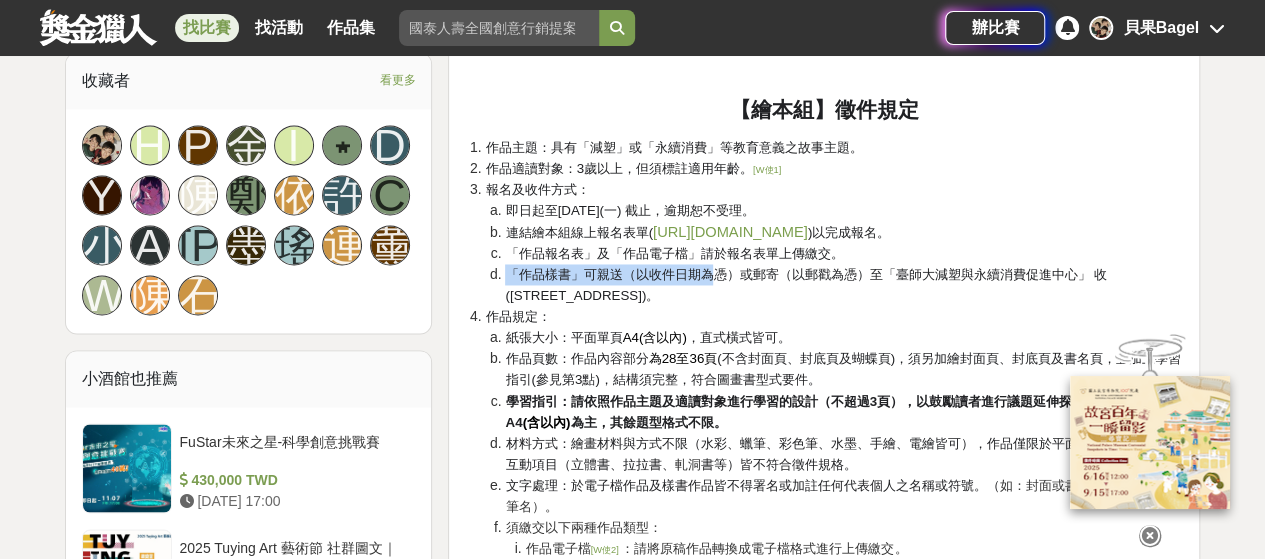 drag, startPoint x: 702, startPoint y: 285, endPoint x: 506, endPoint y: 282, distance: 196.02296 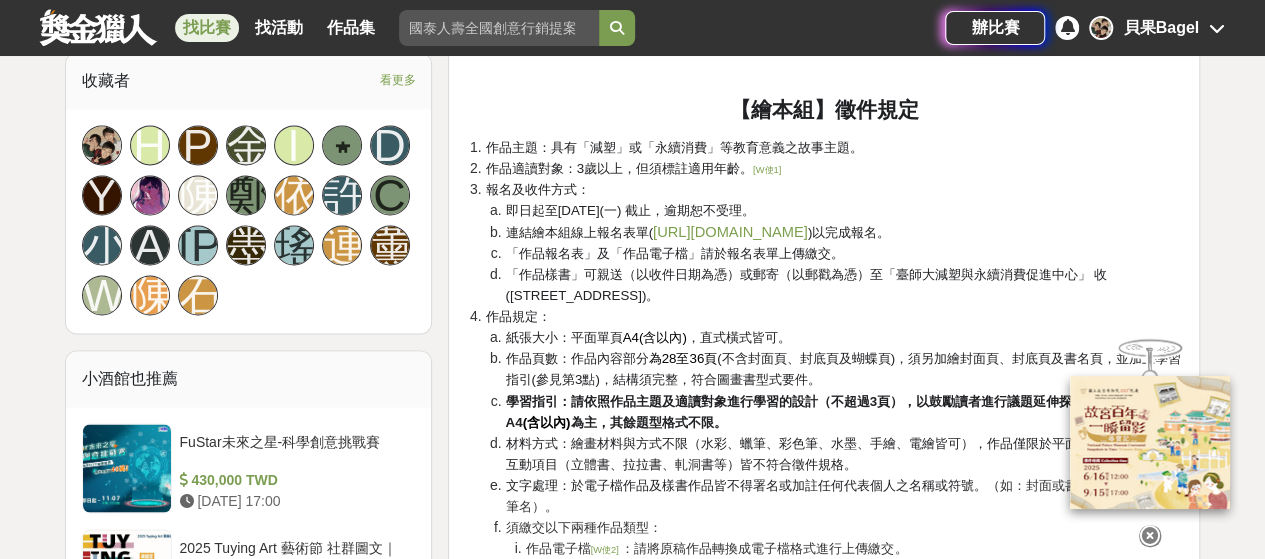 click on "作品規定：" at bounding box center (517, 316) 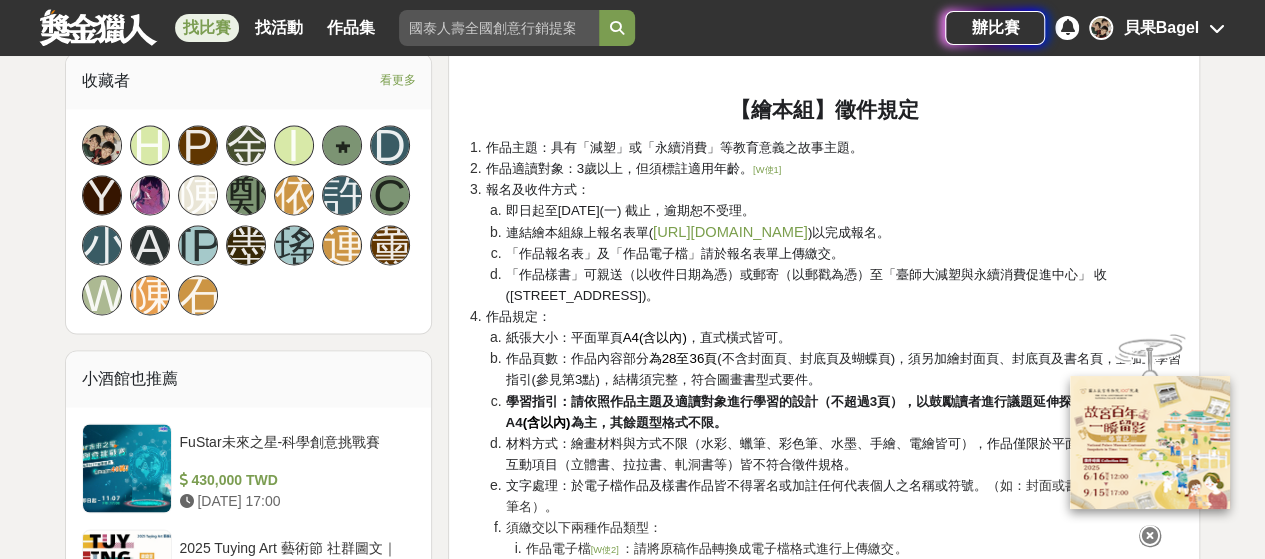 drag, startPoint x: 521, startPoint y: 200, endPoint x: 670, endPoint y: 295, distance: 176.7088 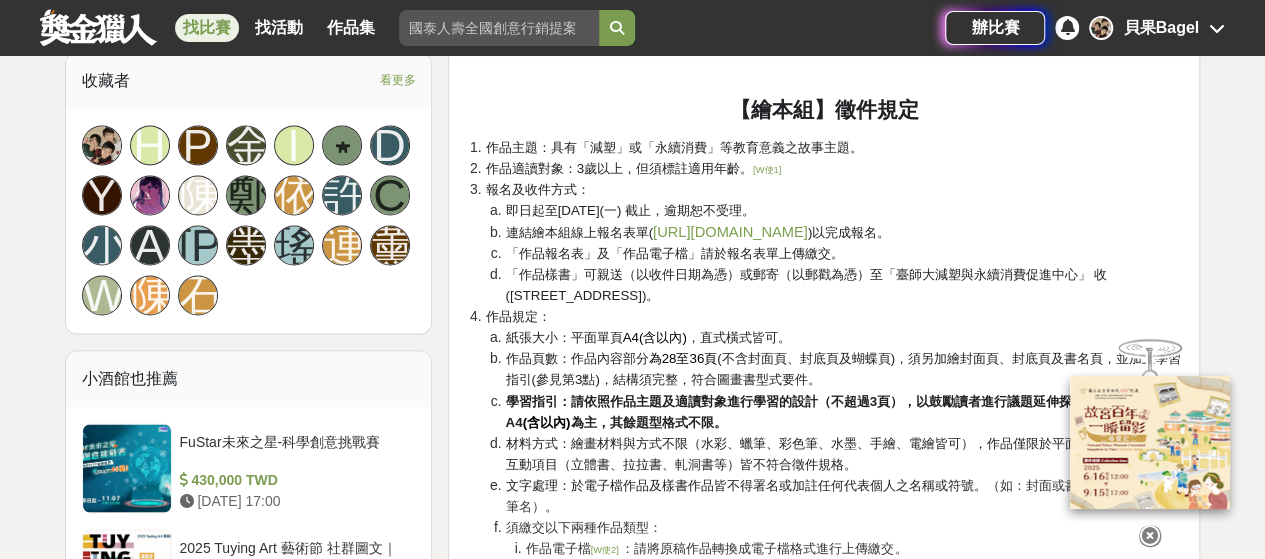 click on "報名及收件方式： 即日起至[DATE](一) 截止，逾期恕不受理。 連結繪本組線上報名表單( [URL][DOMAIN_NAME] )以完成報名。 「作品報名表」及「作品電子檔」請於報名表單上傳繳交。 「作品樣書」可親送（以收件日期為憑）或郵寄（以郵戳為憑）至「臺師大減塑與永續消費促進中心」 收([STREET_ADDRESS])。" at bounding box center [834, 242] 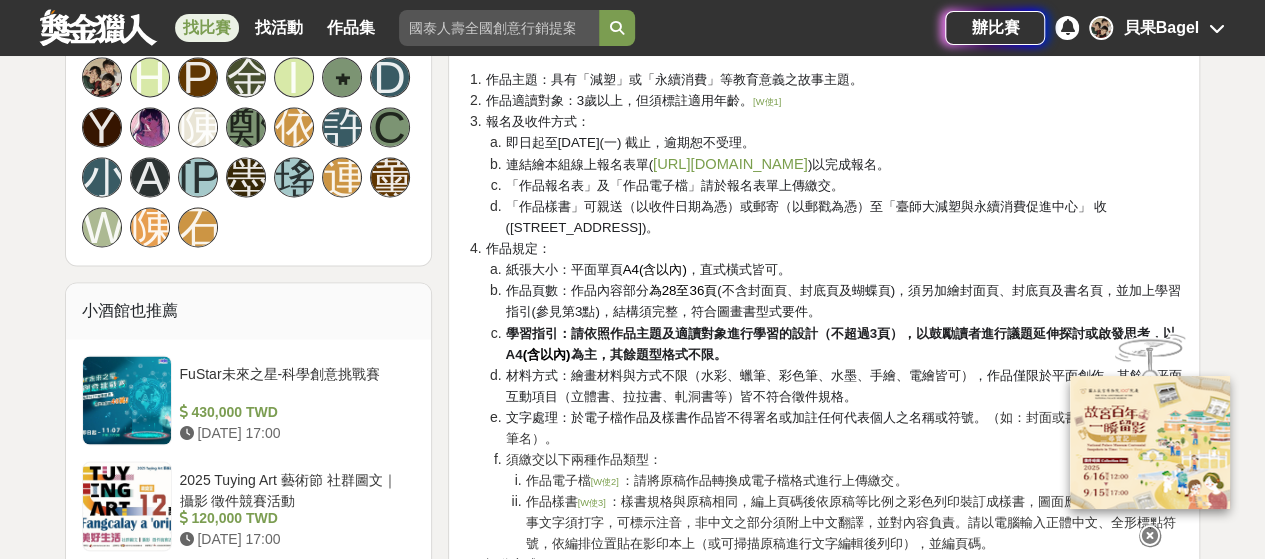 scroll, scrollTop: 1600, scrollLeft: 0, axis: vertical 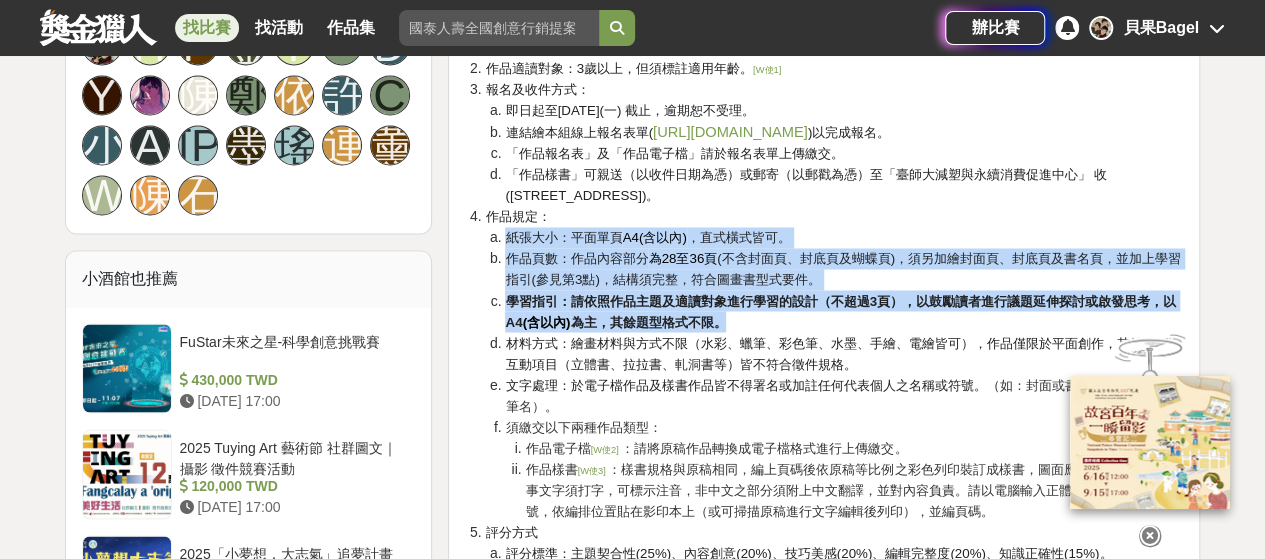 drag, startPoint x: 511, startPoint y: 231, endPoint x: 768, endPoint y: 291, distance: 263.91098 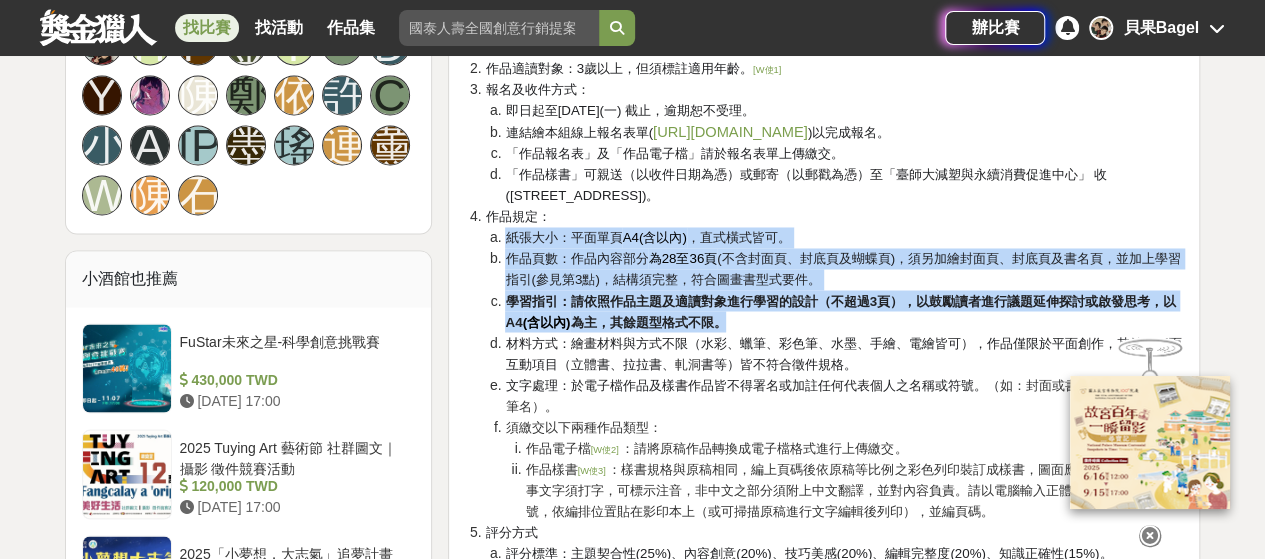 click on "紙張大小：平面單頁 A4(含以內) ，直式橫式皆可。 作品頁數：作品內容部分 為28至36頁 (不含封面頁、封底頁及蝴蝶頁)，須另加繪封面頁、封底頁及書名頁，並加上學習指引(參見第3點)，結構須完整，符合圖畫書型式要件。 學習指引：請依照作品主題及適讀對象進行學習的設計（不超過3頁），以鼓勵讀者進行議題延伸探討或啟發思考，以A4 (含以內) 為主，其餘題型格式不限。 材料方式：繪畫材料與方式不限（水彩、蠟筆、彩色筆、水墨、手繪、電繪皆可），作品僅限於平面創作，其餘非平面互動項目（立體書、拉拉書、 軋洞 書等）皆不符合徵件規格。 文字處理：於電子檔作品及樣書作品皆不得署名或加註任何代表個人之名稱或符號。（ 如：封面或書名頁上書寫姓名或筆名）。 須繳交以下兩種作品類型： 作品電子檔 [W使2]   作品樣書 [W使3]" at bounding box center [834, 374] 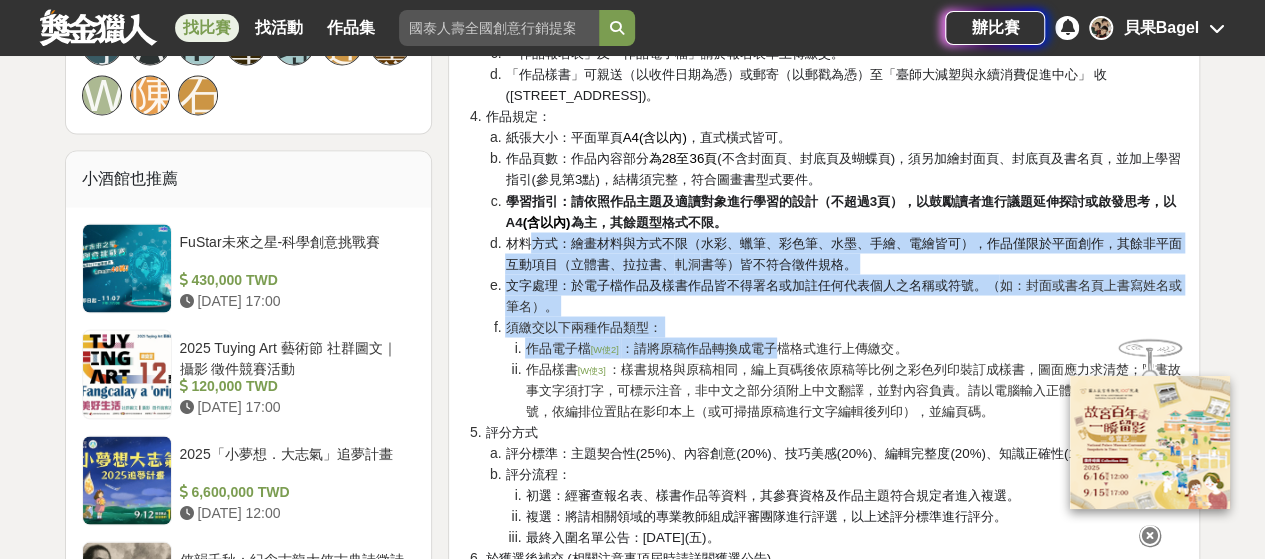 drag, startPoint x: 535, startPoint y: 243, endPoint x: 785, endPoint y: 341, distance: 268.52188 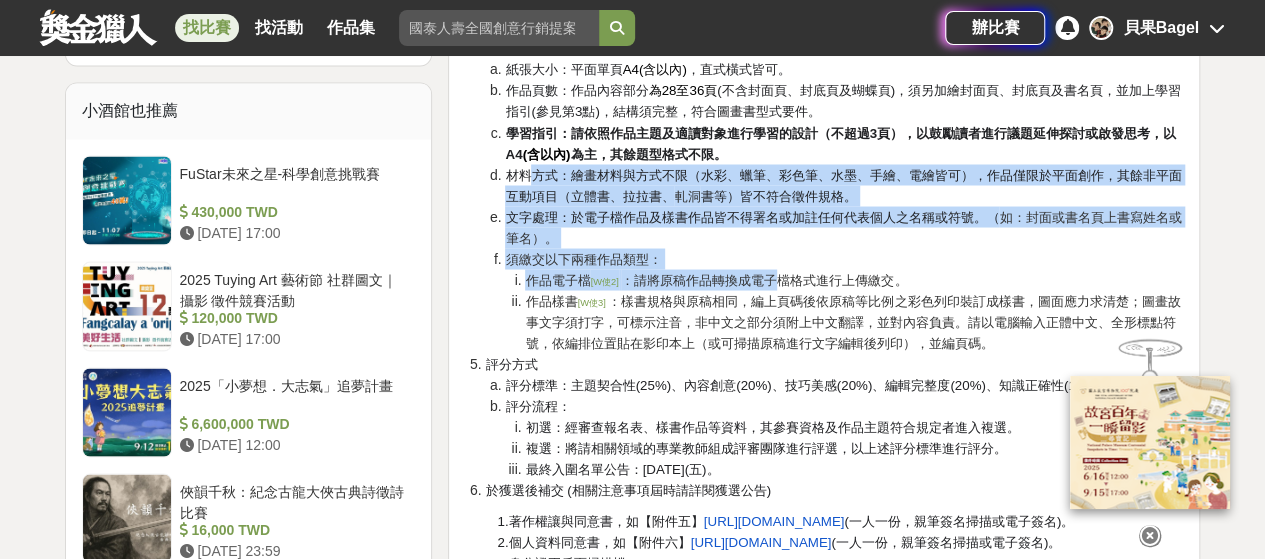scroll, scrollTop: 1800, scrollLeft: 0, axis: vertical 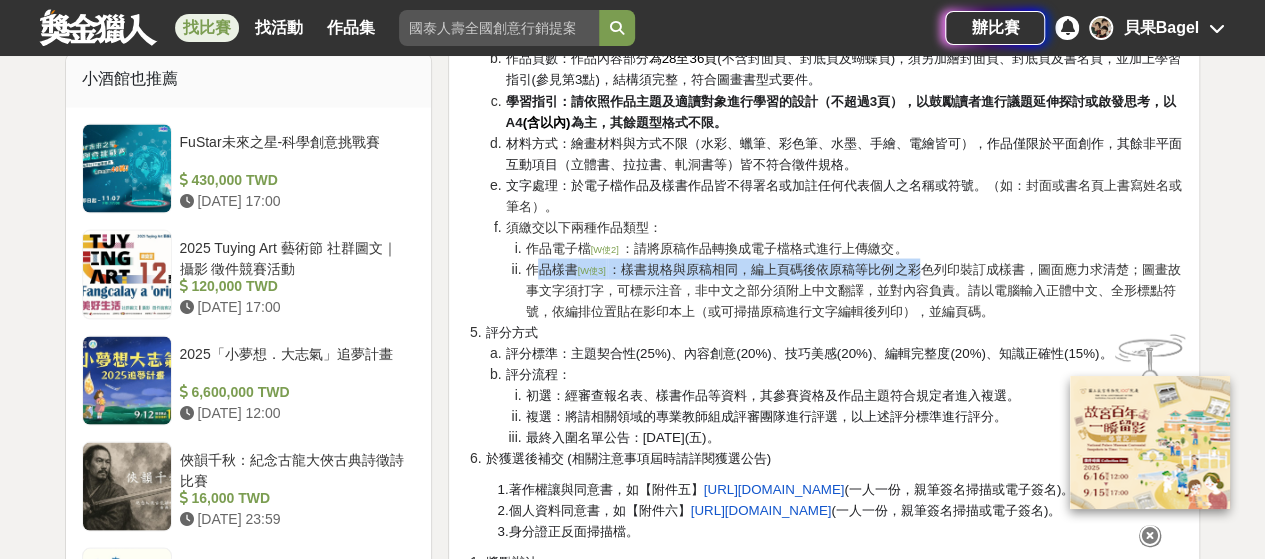 drag, startPoint x: 546, startPoint y: 271, endPoint x: 900, endPoint y: 233, distance: 356.0337 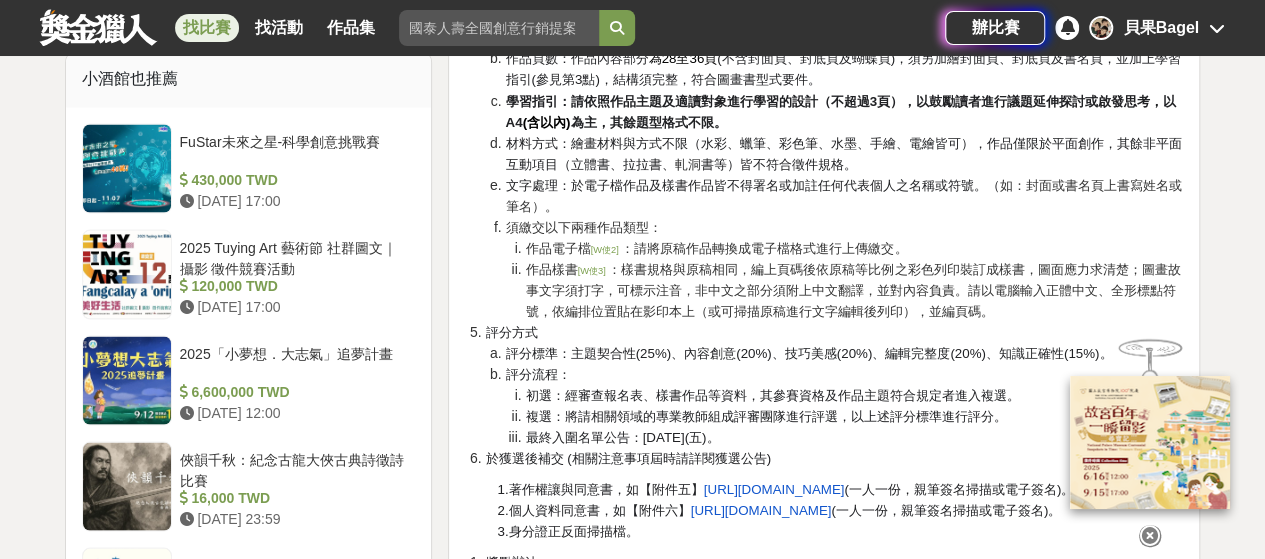 click on "須繳交以下兩種作品類型： 作品電子檔 [W使2]   ：請將原稿作品轉換成電子檔格式進行上傳繳交。 作品樣書 [W使3]   ：樣書規格與原稿相同，編上頁碼後依原稿等比例之彩色列印裝訂成樣書，圖面應力求清楚；圖畫故事文字須打字，可標示注音，非中文之部分須附上中文翻譯，並對內容負責。請以電腦輸入正體中文、全形標點符號，依編排位置貼在影印本上（或可掃描原稿進行文字編輯後列印），並編頁碼。" at bounding box center [844, 268] 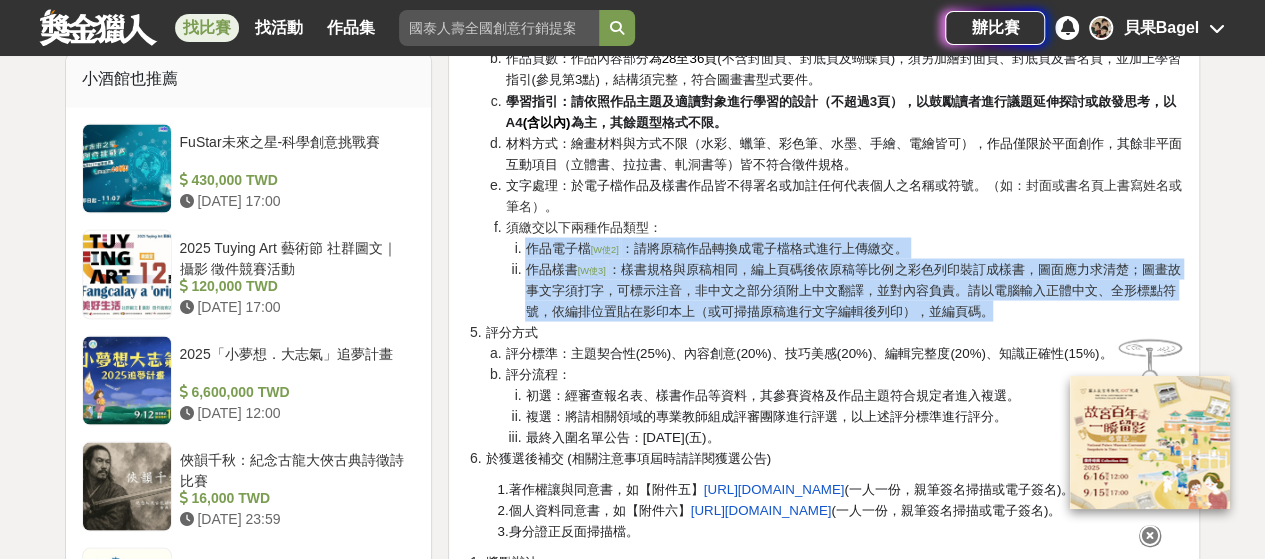 drag, startPoint x: 516, startPoint y: 241, endPoint x: 960, endPoint y: 280, distance: 445.70953 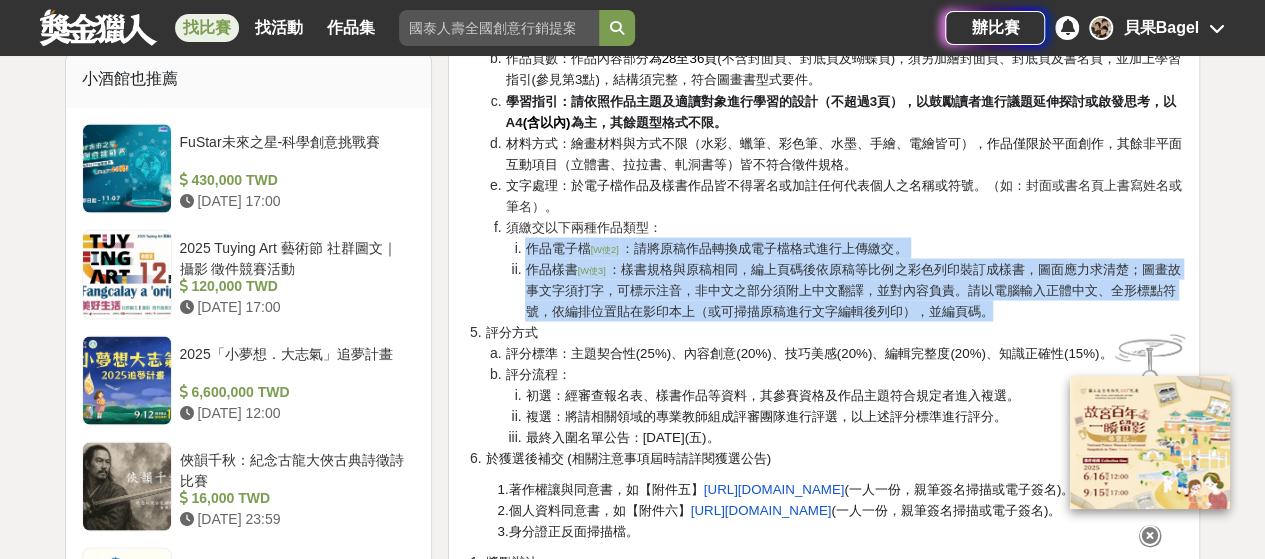 click on "作品電子檔 [W使2]   ：請將原稿作品轉換成電子檔格式進行上傳繳交。 作品樣書 [W使3]   ：樣書規格與原稿相同，編上頁碼後依原稿等比例之彩色列印裝訂成樣書，圖面應力求清楚；圖畫故事文字須打字，可標示注音，非中文之部分須附上中文翻譯，並對內容負責。請以電腦輸入正體中文、全形標點符號，依編排位置貼在影印本上（或可掃描原稿進行文字編輯後列印），並編頁碼。" at bounding box center (844, 279) 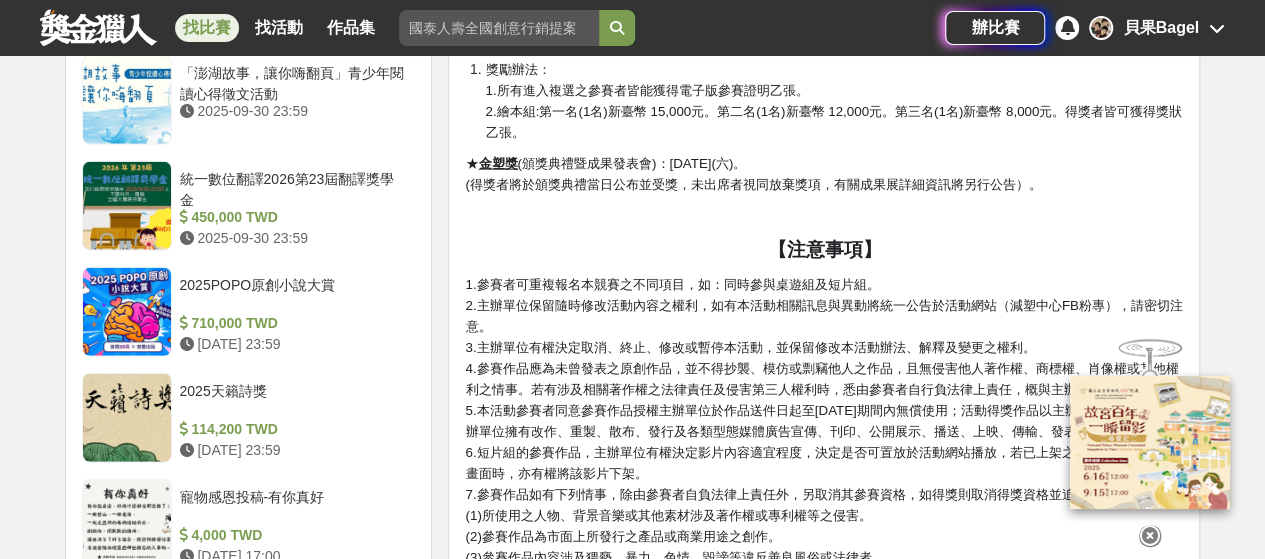 scroll, scrollTop: 2300, scrollLeft: 0, axis: vertical 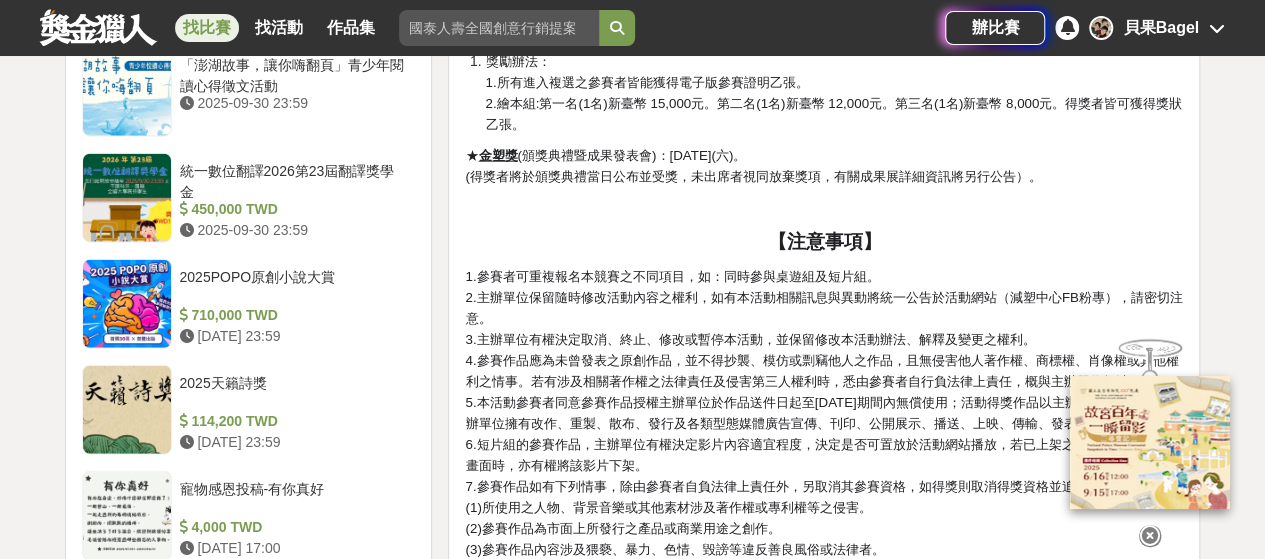 drag, startPoint x: 501, startPoint y: 277, endPoint x: 919, endPoint y: 433, distance: 446.1614 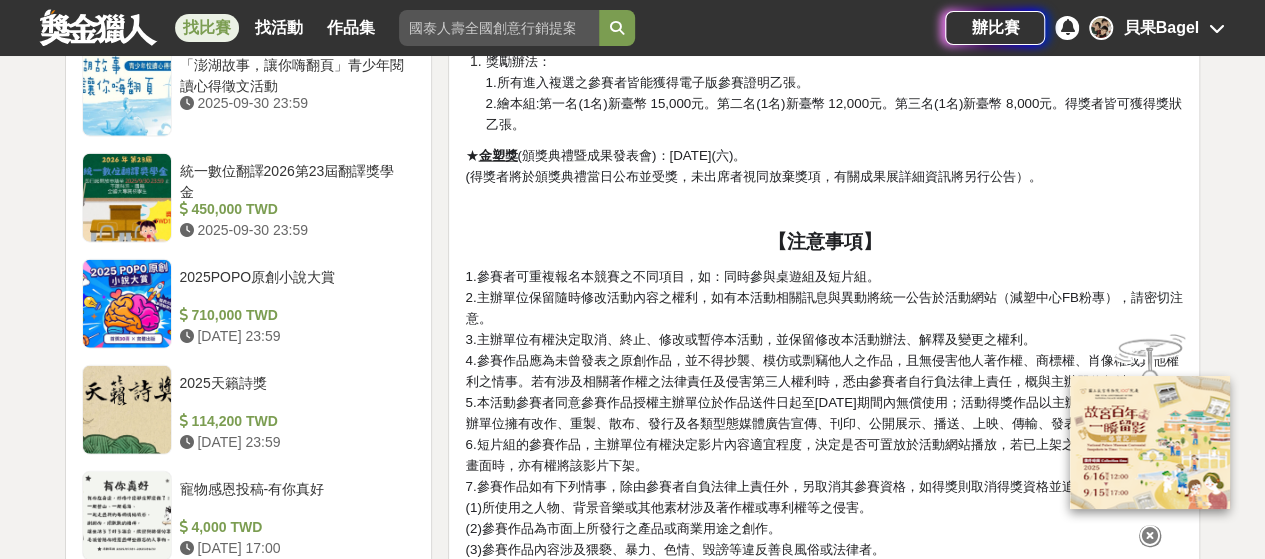 click on "1.參賽者可重複報名本競賽之不同項目，如：同時參與桌遊組及短片組。 2.主辦單位保留隨時修改活動內容之權利，如有本活動相關訊息與異動將統一公告於活動網站（減塑中心FB粉專），請密切注意。 3.主辦單位有權決定取消、終止、修改或暫停本活動，並保留修改本活動辦法、解釋及變更之權利。 4.參賽作品應為未曾發表之原創作品，並不得抄襲、模仿或剽竊他人之作品，且無侵害他人著作權、商標權、肖像權或其他權利之情事。若有涉及相關著作權之法律責任及侵害第三人權利時，悉由參賽者自行負法律上責任，概與主辦單位無涉。 6.短片組的參賽作品，主辦單位有權決定影片內容適宜程度，決定是否可置放於活動網站播放，若已上架之影片若發現不適宜畫面時，亦有權將該影片下架。   (1)所使用之人物、背景音樂或其他素材涉及著作權或專利權等之侵害。" at bounding box center (824, 560) 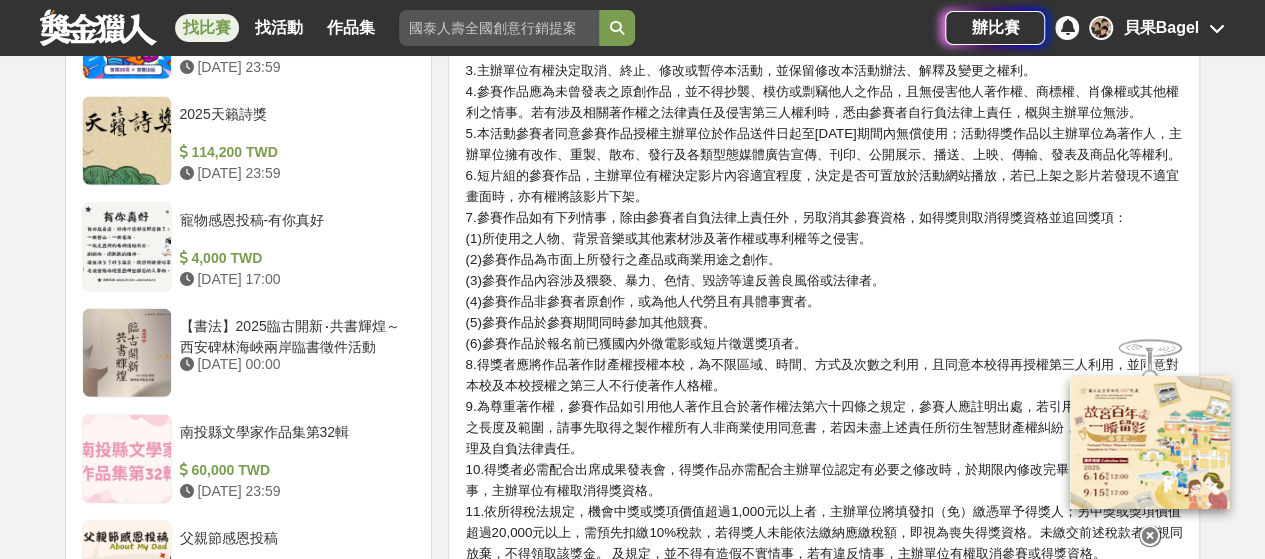 scroll, scrollTop: 2600, scrollLeft: 0, axis: vertical 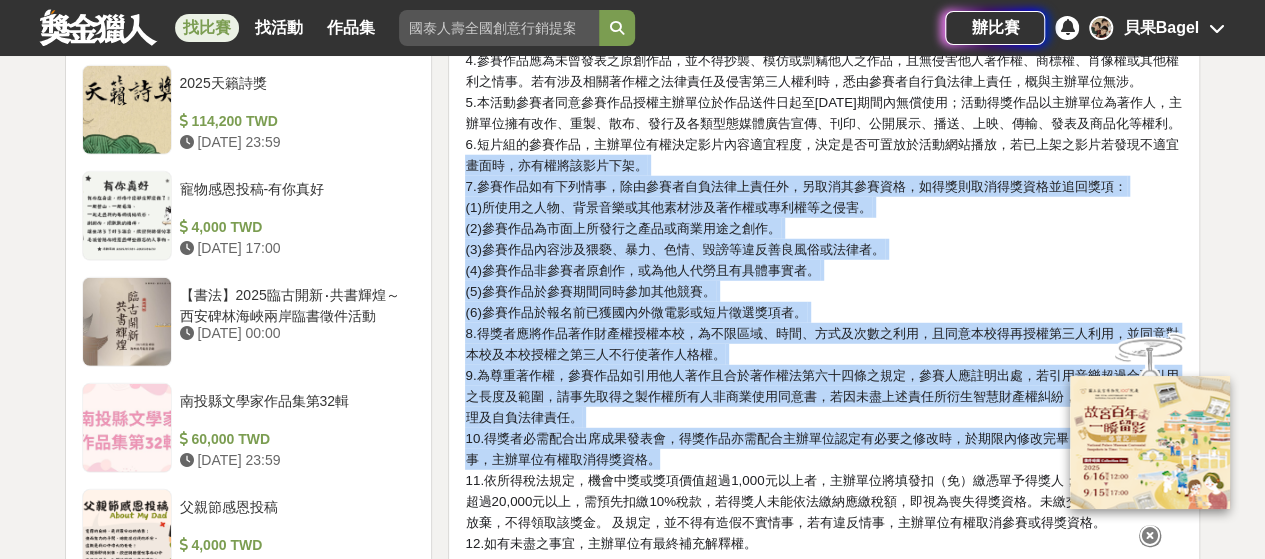 drag, startPoint x: 473, startPoint y: 181, endPoint x: 877, endPoint y: 418, distance: 468.38553 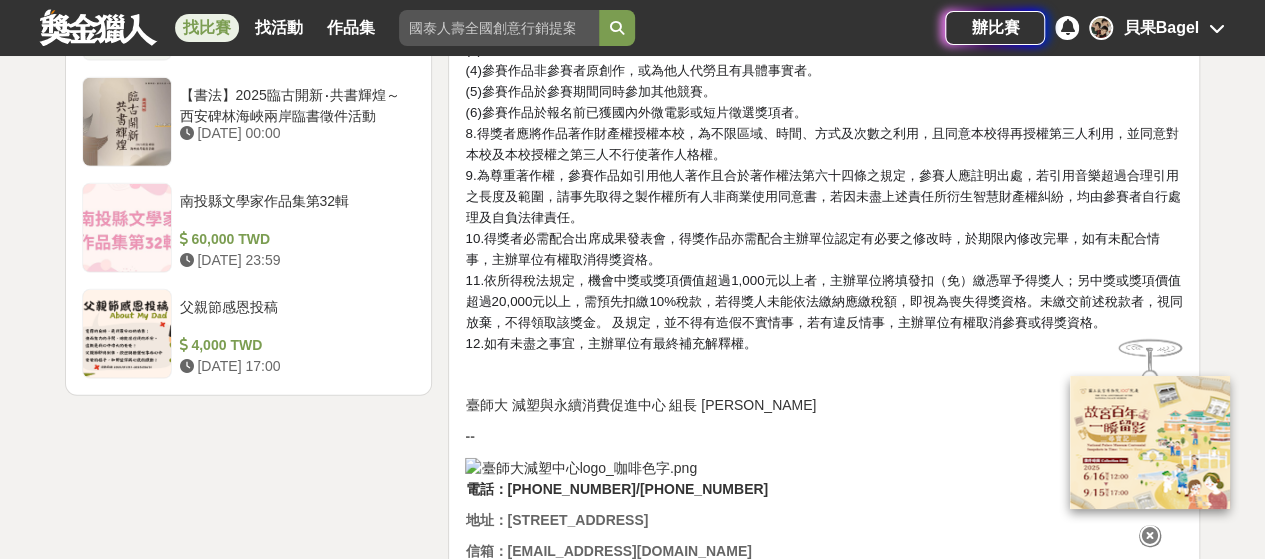 click on "11.依所得稅法規定，機會中獎或獎項價值超過1,000元以上者，主辦單位將填發扣（免）繳憑單予得獎人；另中獎或獎項價值超過20,000元以上，需預先扣繳10%稅款，若得獎人未能依法繳納應繳稅額，即視為喪失得獎資格。未繳交前述稅款者，視同放棄，不得領取該獎金。 及規定，並不得有造假不實情事，若有違反情事，主辦單位有權取消參賽或得獎資格。" at bounding box center [823, 301] 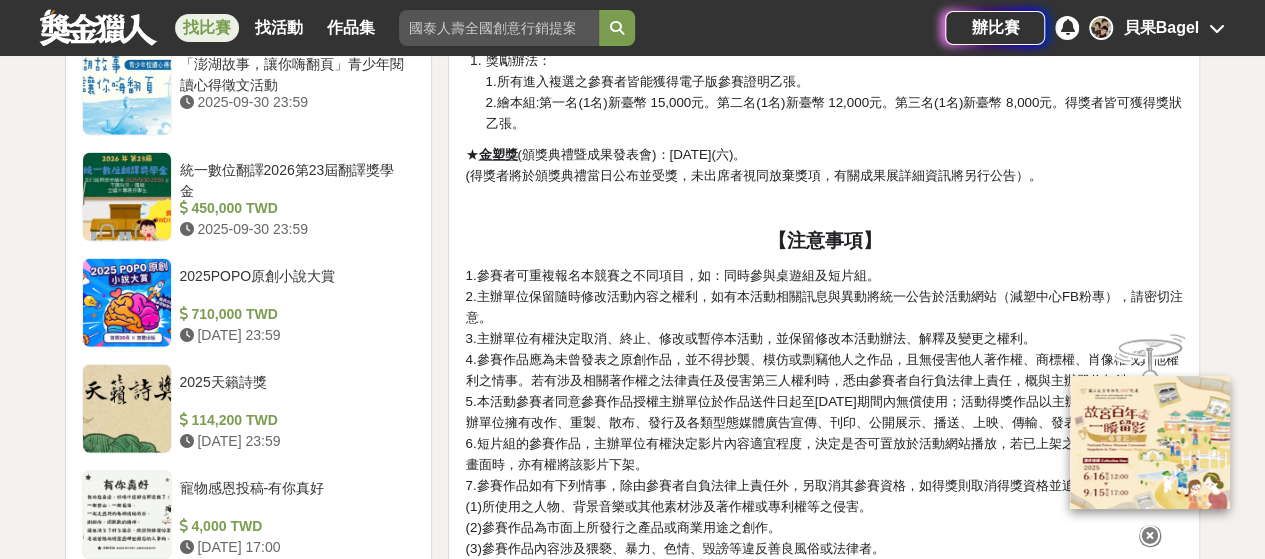 scroll, scrollTop: 2300, scrollLeft: 0, axis: vertical 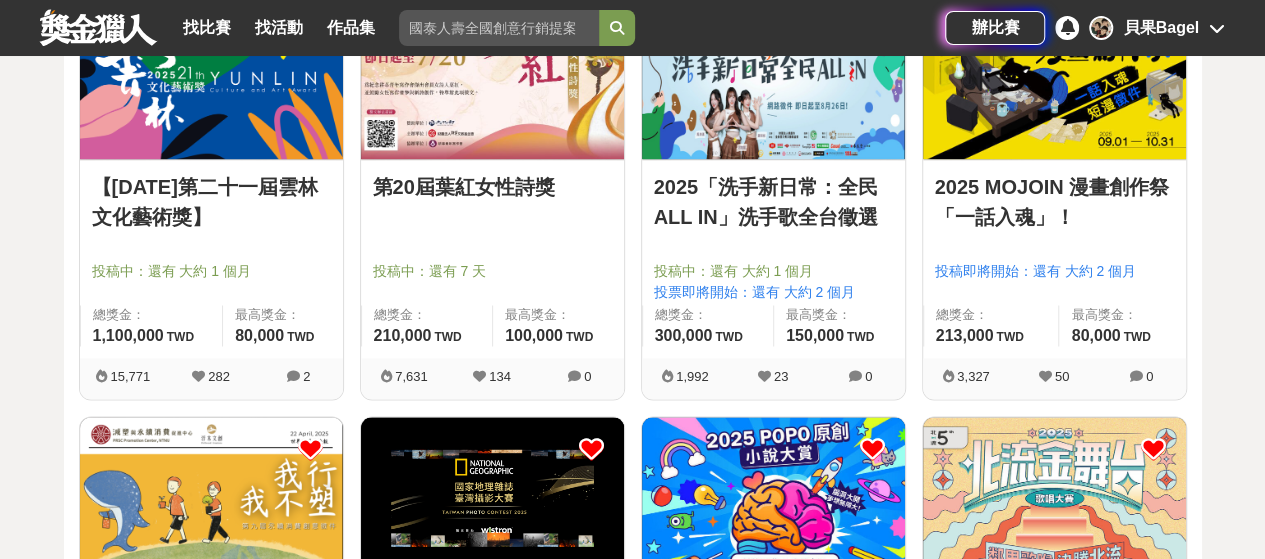 click on "2025「洗手新日常：全民 ALL IN」洗手歌全台徵選 投稿中：還有 大約 1 個月 投票即將開始：還有 大約 2 個月 總獎金： 300,000 300,000 TWD 最高獎金： 150,000 TWD" at bounding box center [773, 259] 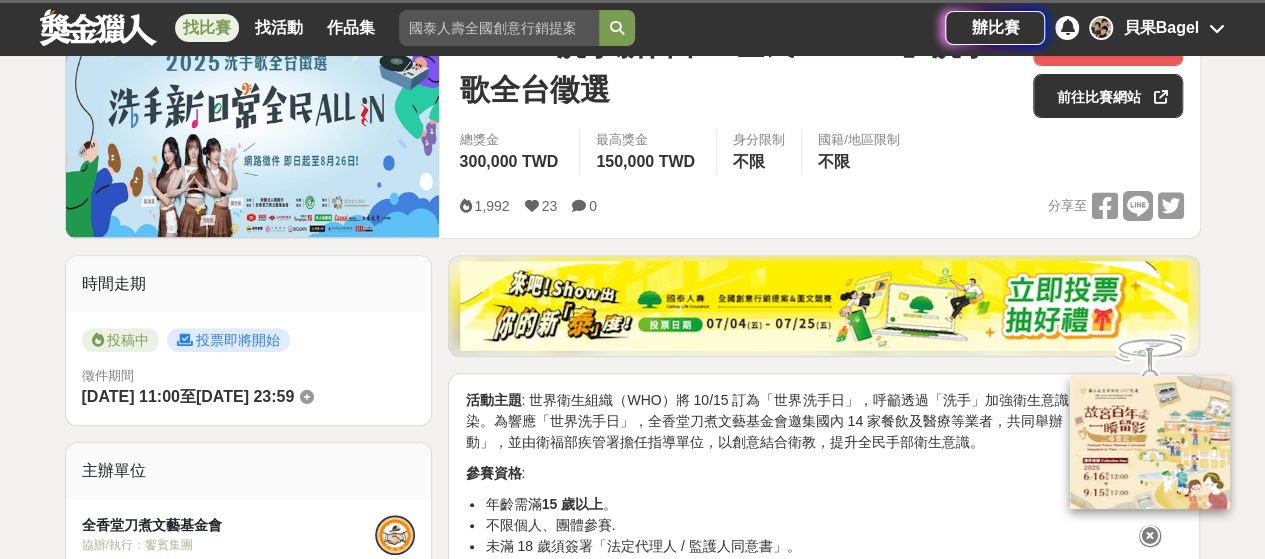 scroll, scrollTop: 100, scrollLeft: 0, axis: vertical 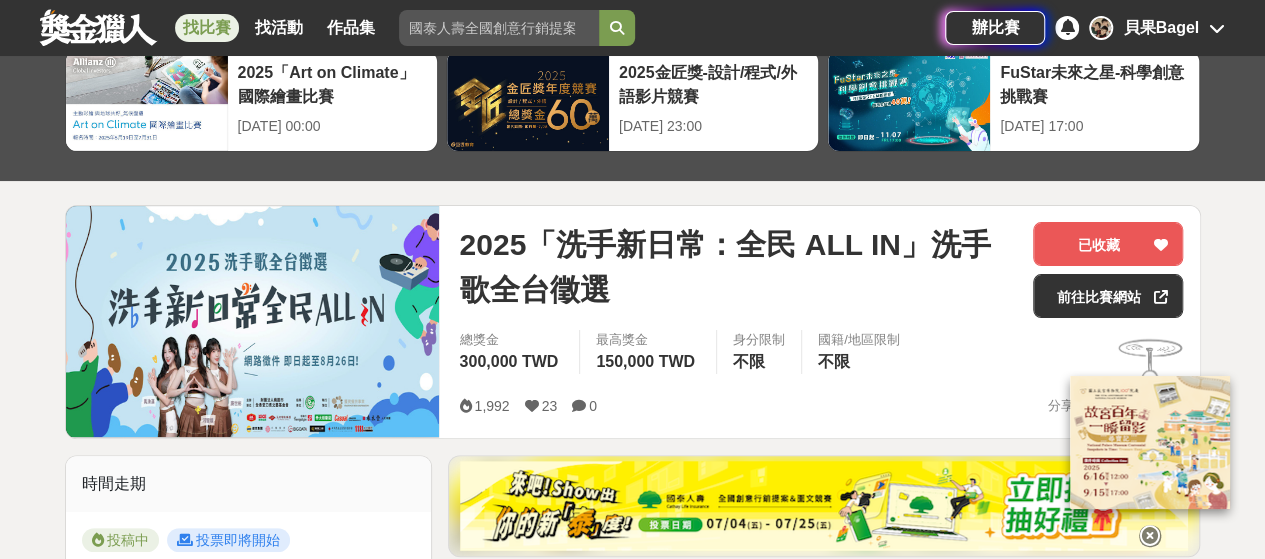 click on "大家都在看 2025「Art on Climate」國際繪畫比賽 [DATE] 00:00 2025金匠獎-設計/程式/外語影片競賽 [DATE] 23:00 FuStar未來之星-科學創意挑戰賽 [DATE] 17:00 2025「洗手新日常：全民 ALL IN」洗手歌全台徵選 已收藏 前往比賽網站 總獎金 300,000   TWD 最高獎金 150,000   TWD 身分限制 不限 國籍/地區限制 不限 1,992 23 0 分享至 已收藏 前往比賽網站 時間走期 投稿中 投票即將開始 徵件期間 [DATE] 11:00  至  [DATE] 23:59 主辦單位 全香堂刀煮文藝基金會 協辦/執行： 饗賓集團 電話： [PHONE_NUMBER] Email： [EMAIL_ADDRESS][PERSON_NAME][DOMAIN_NAME] 國家/地區： 台灣 相關分類與標籤 詞曲創作 音樂大賽 企劃競賽 洗手歌 防疫 原創歌曲 健康 洗手舞 全民ALLIN 衛生安全 創意衛教 台灣原創 世界洗手日 洗手歌徵選活動 衛生意識 手部衛生 衛教 參賽資格 報名方式 徵件規則 獎項 原創作品 活動刊登資訊 刊登者： [PERSON_NAME] A Y" at bounding box center (632, 1931) 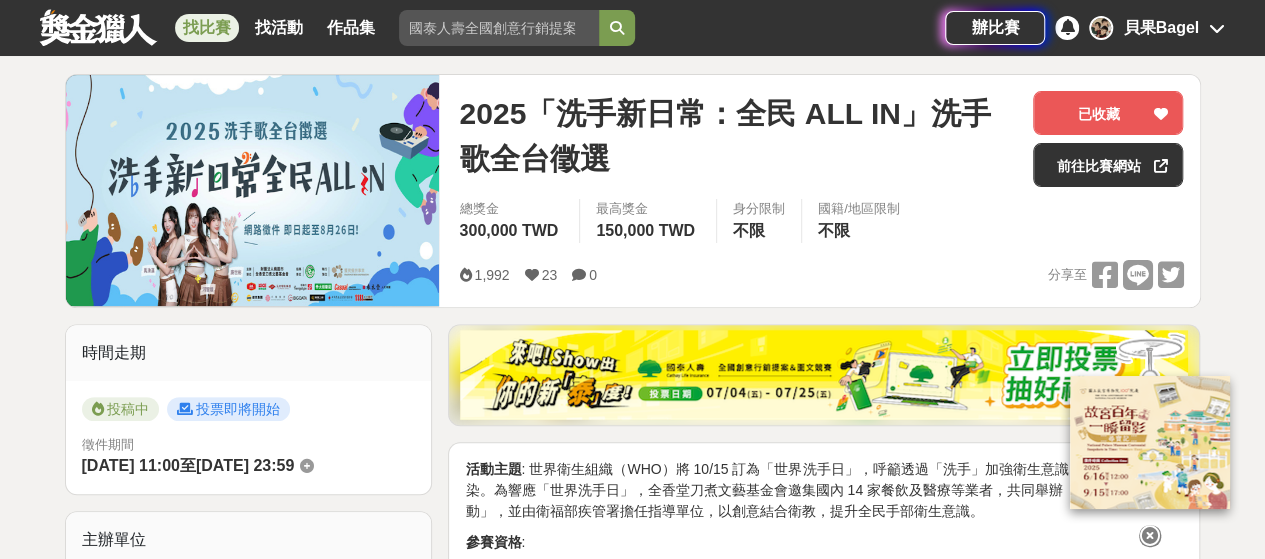 scroll, scrollTop: 200, scrollLeft: 0, axis: vertical 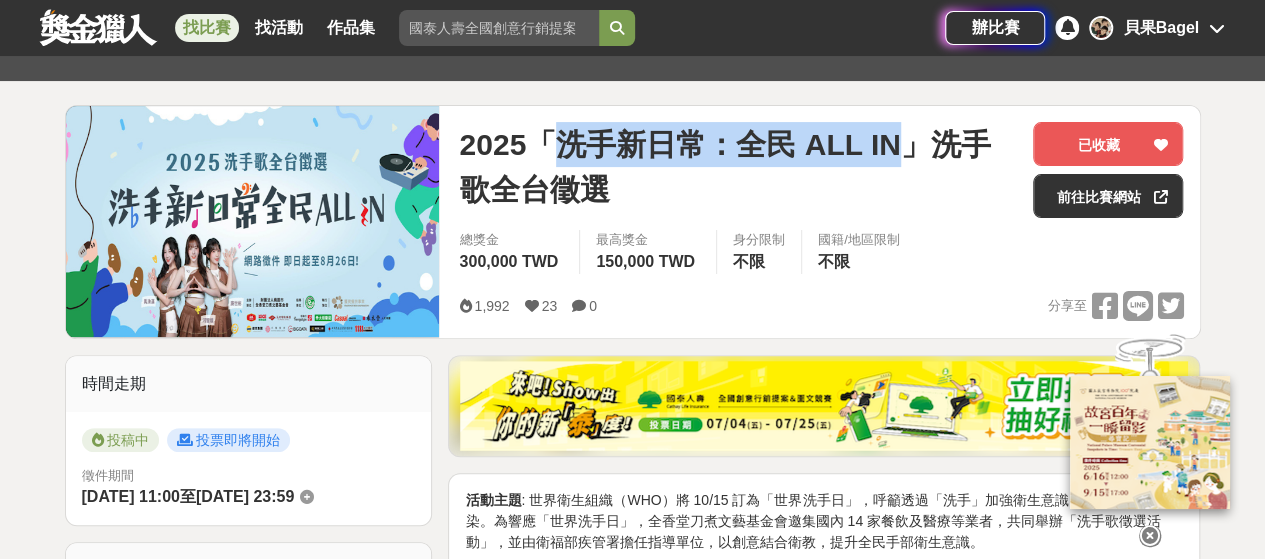 drag, startPoint x: 557, startPoint y: 143, endPoint x: 926, endPoint y: 149, distance: 369.04877 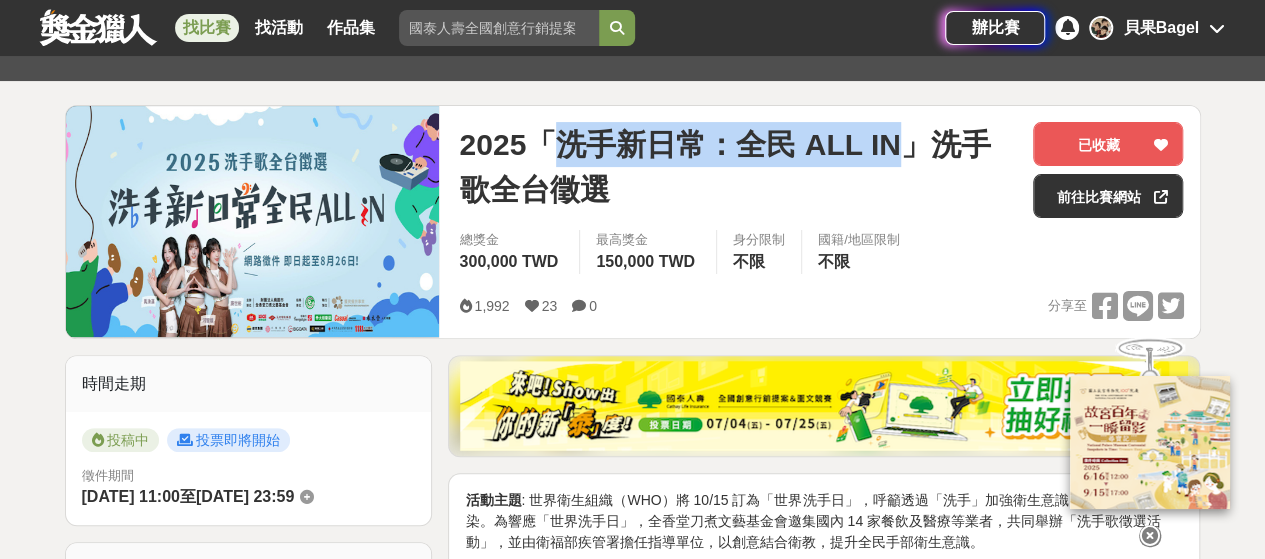 click on "2025「洗手新日常：全民 ALL IN」洗手歌全台徵選" at bounding box center (738, 167) 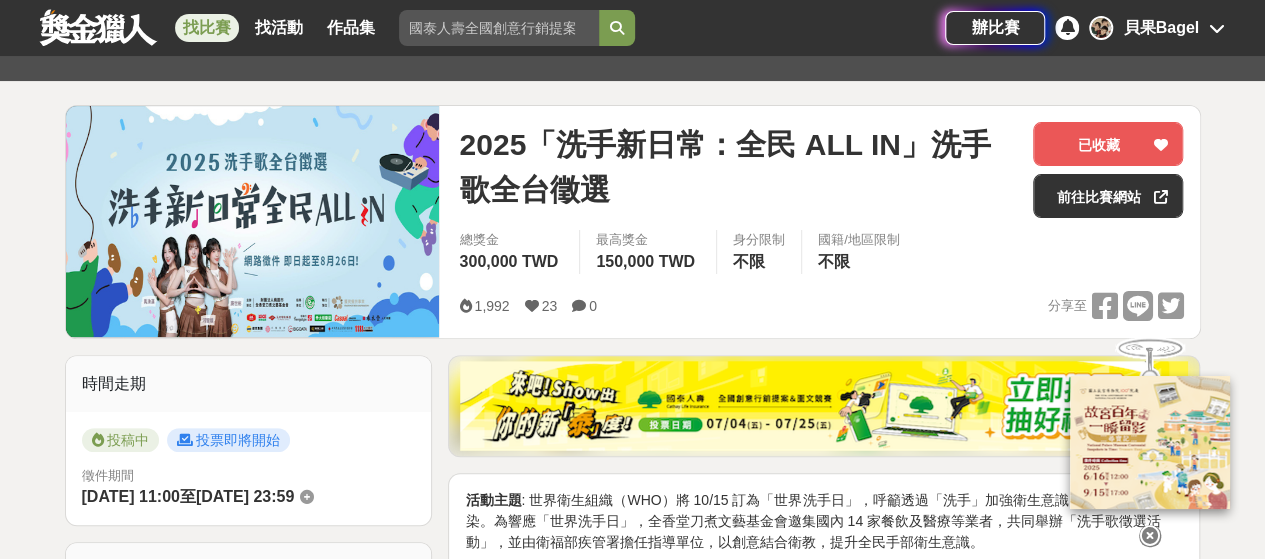 click on "2025「洗手新日常：全民 ALL IN」洗手歌全台徵選" at bounding box center [738, 167] 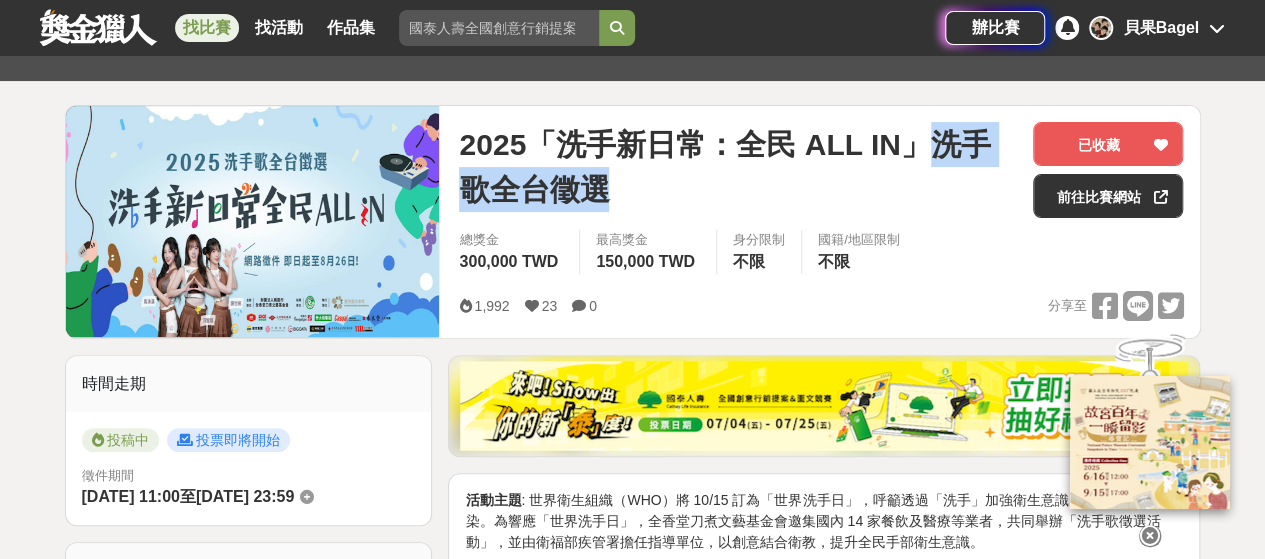 drag, startPoint x: 936, startPoint y: 127, endPoint x: 956, endPoint y: 169, distance: 46.518814 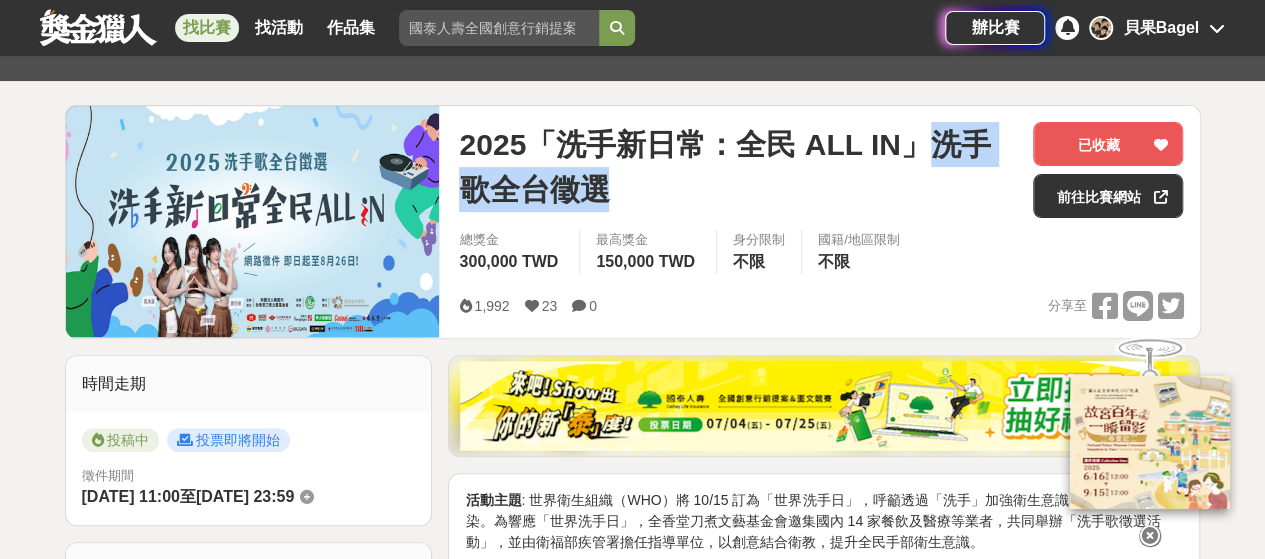 click on "2025「洗手新日常：全民 ALL IN」洗手歌全台徵選" at bounding box center (738, 167) 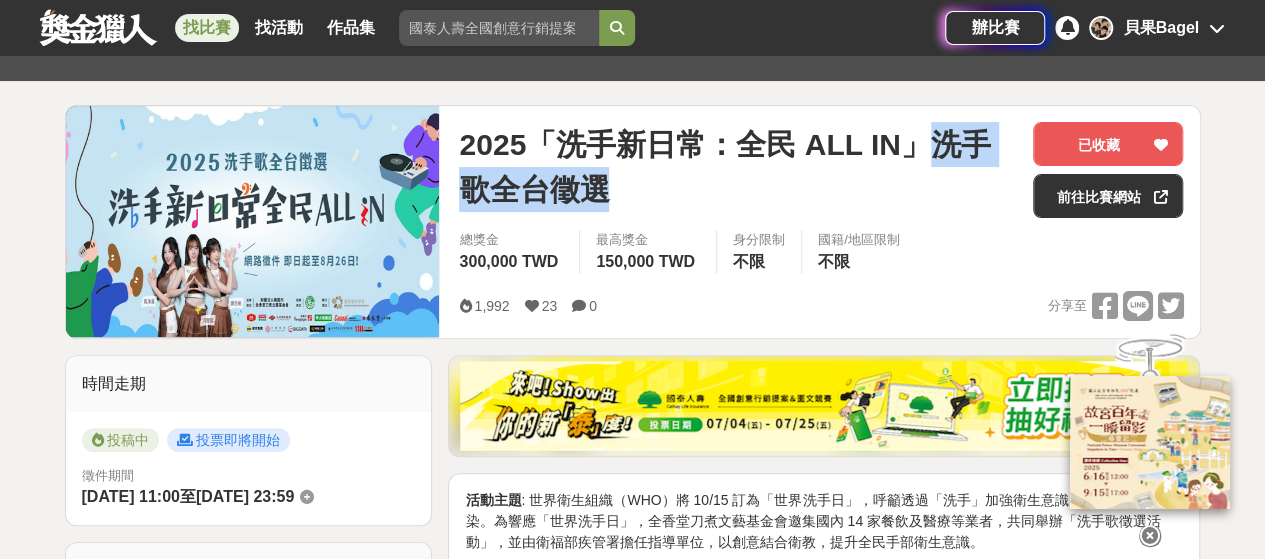 copy on "洗手歌全台徵選" 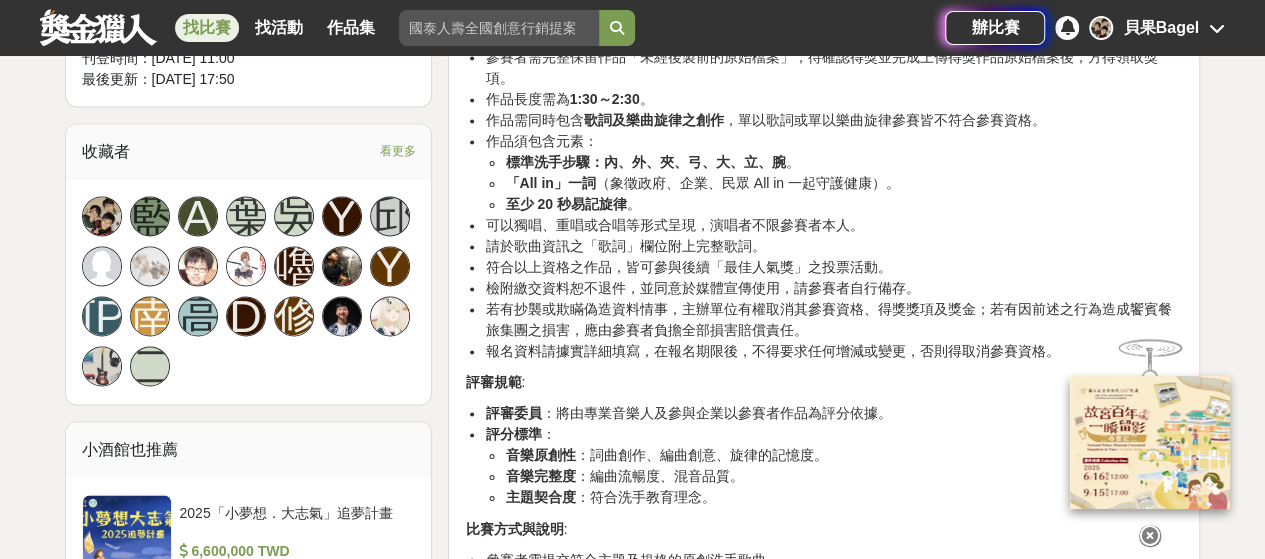 scroll, scrollTop: 1300, scrollLeft: 0, axis: vertical 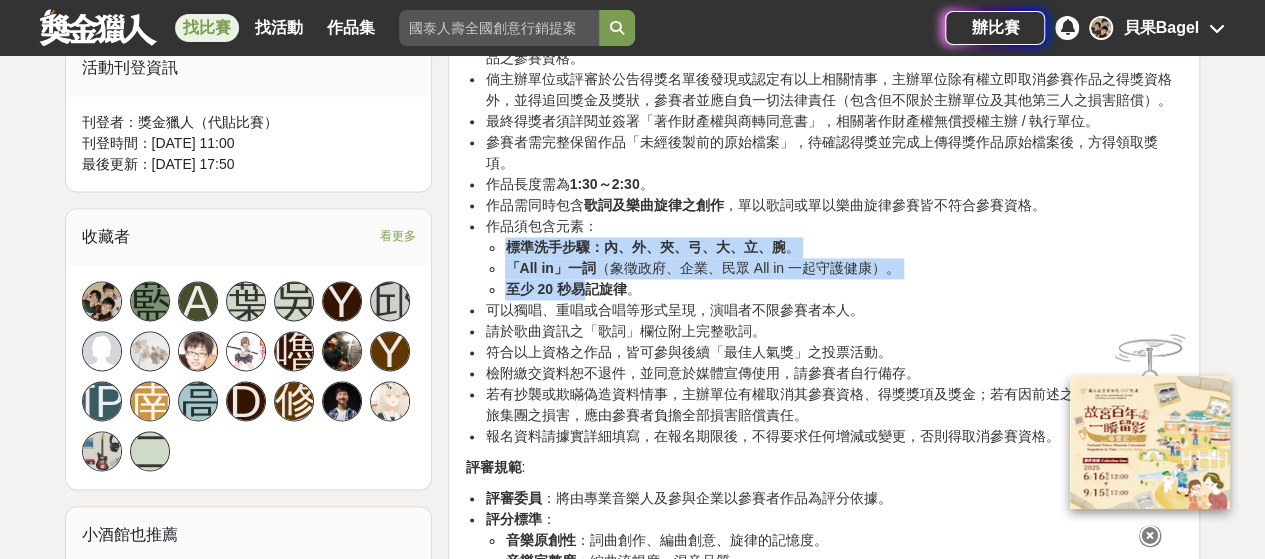 drag, startPoint x: 484, startPoint y: 220, endPoint x: 610, endPoint y: 271, distance: 135.93013 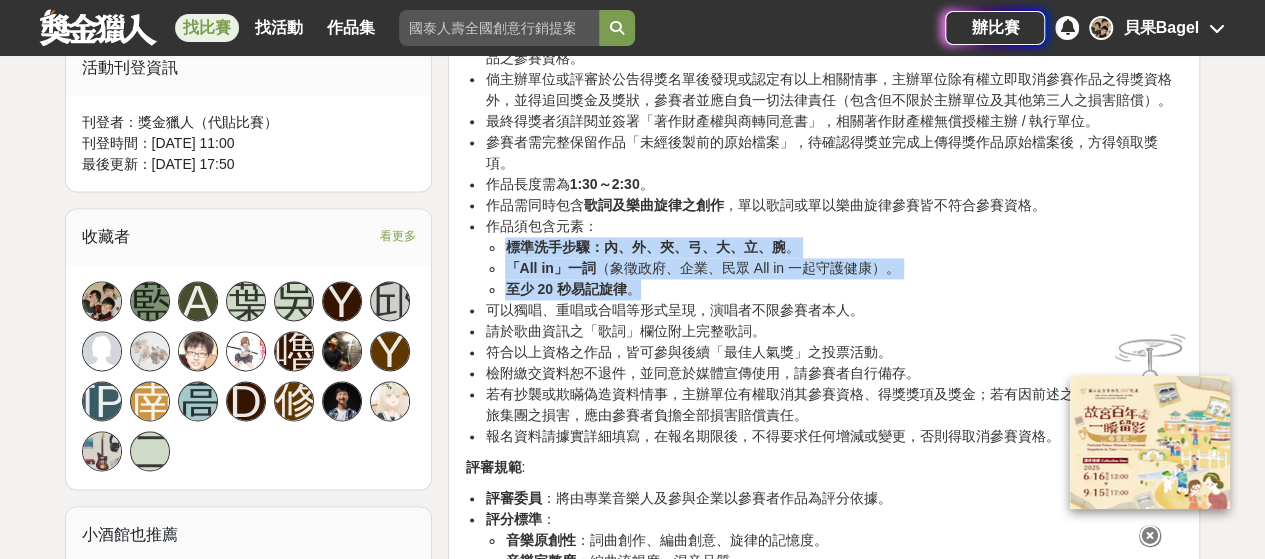 drag, startPoint x: 631, startPoint y: 270, endPoint x: 494, endPoint y: 225, distance: 144.20125 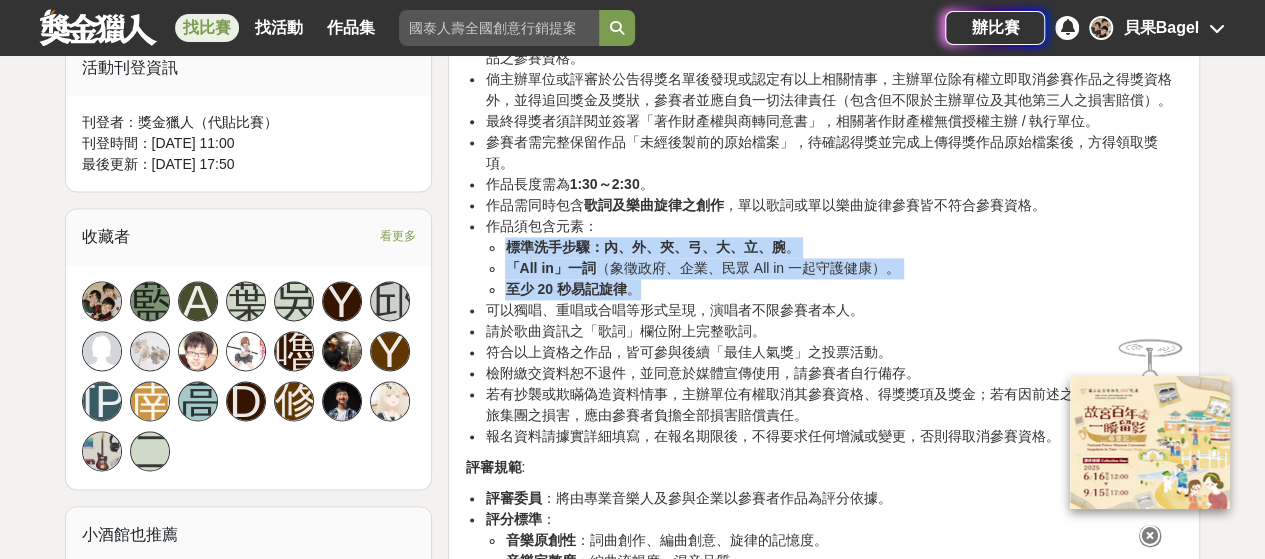 click on "標準洗手步驟：內、外、夾、弓、大、立、腕 。 「All in」一詞 （象徵政府、企業、民眾 All in 一起守護健康）。 至少 20 秒易記旋律 。" at bounding box center (834, 268) 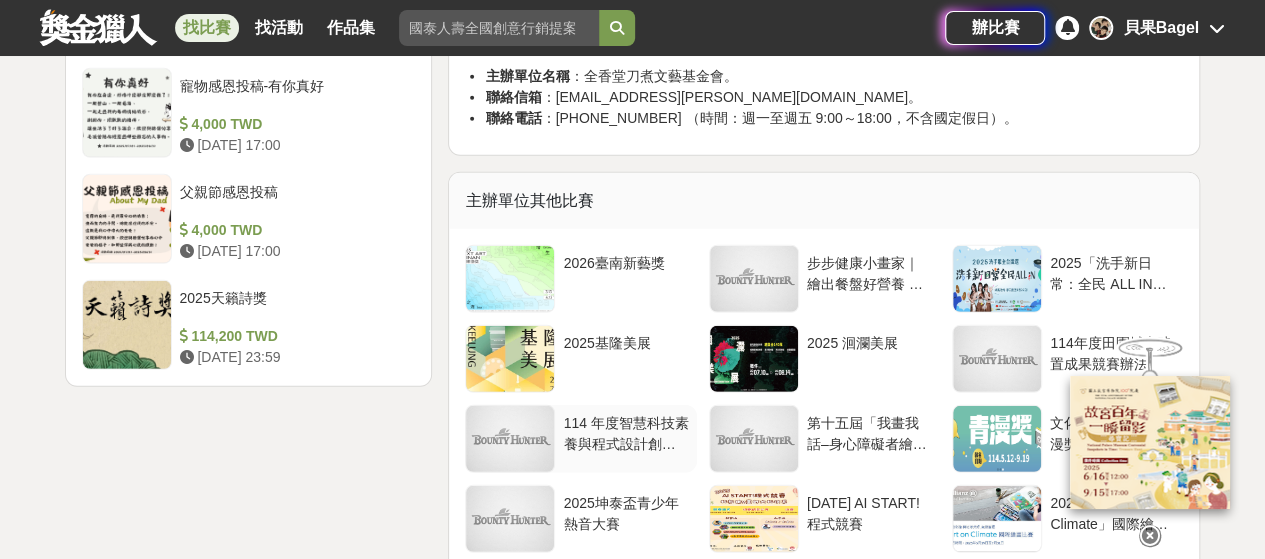 scroll, scrollTop: 2900, scrollLeft: 0, axis: vertical 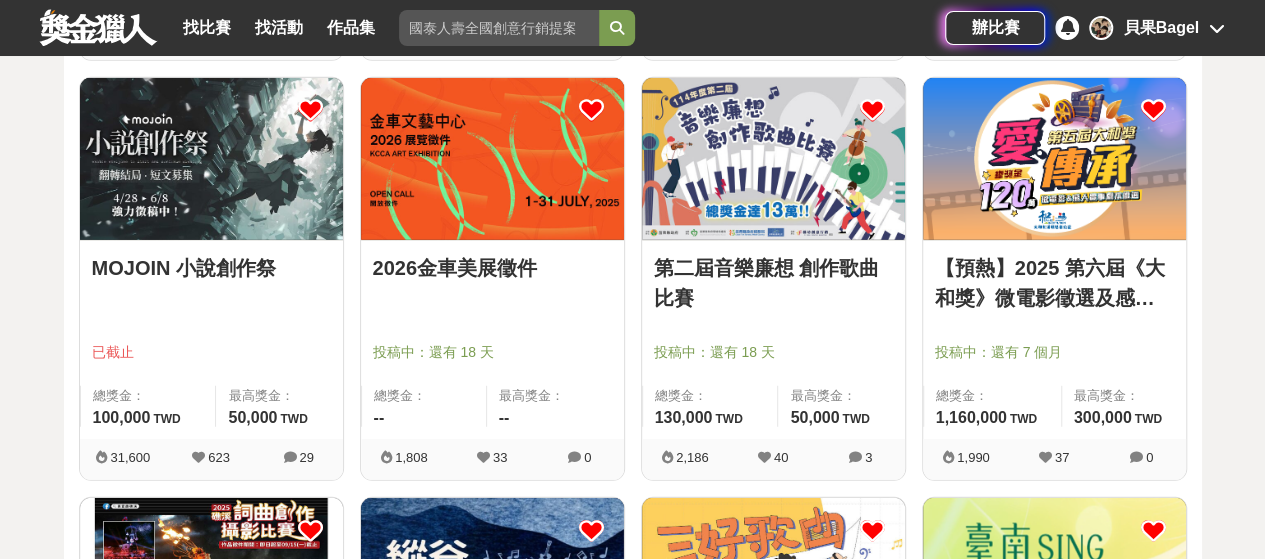 click at bounding box center (492, 159) 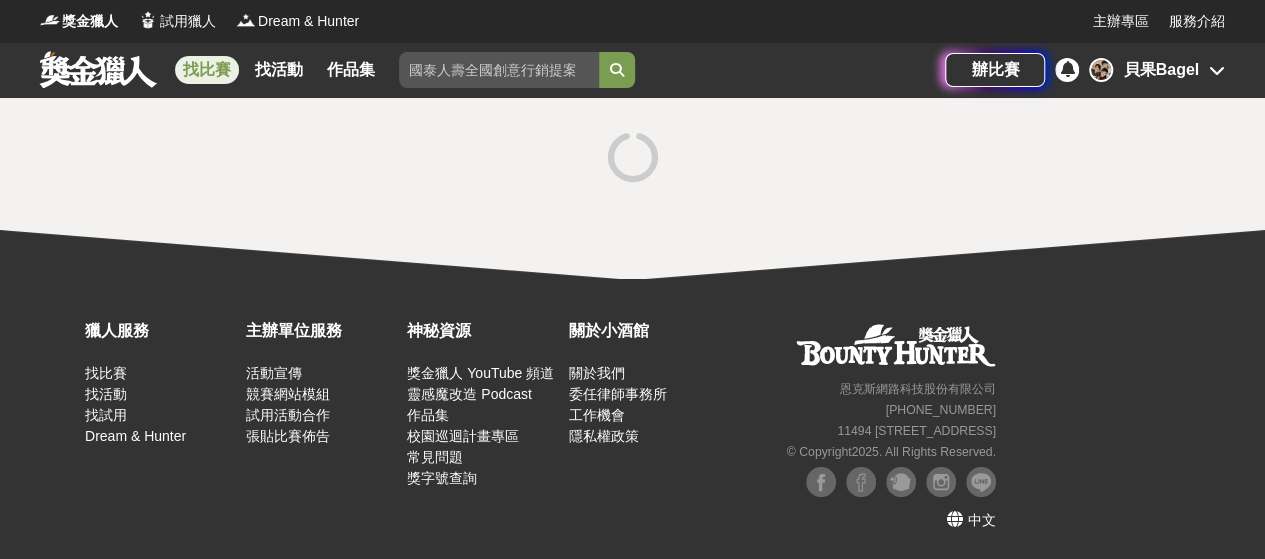 scroll, scrollTop: 0, scrollLeft: 0, axis: both 